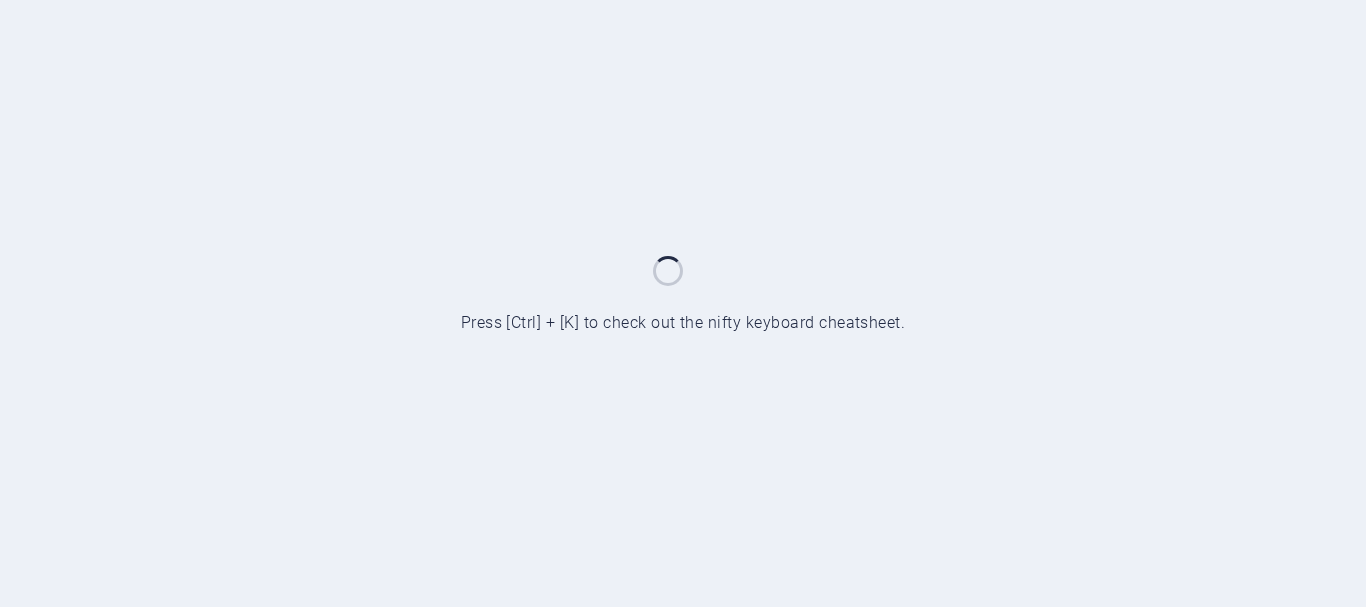 scroll, scrollTop: 0, scrollLeft: 0, axis: both 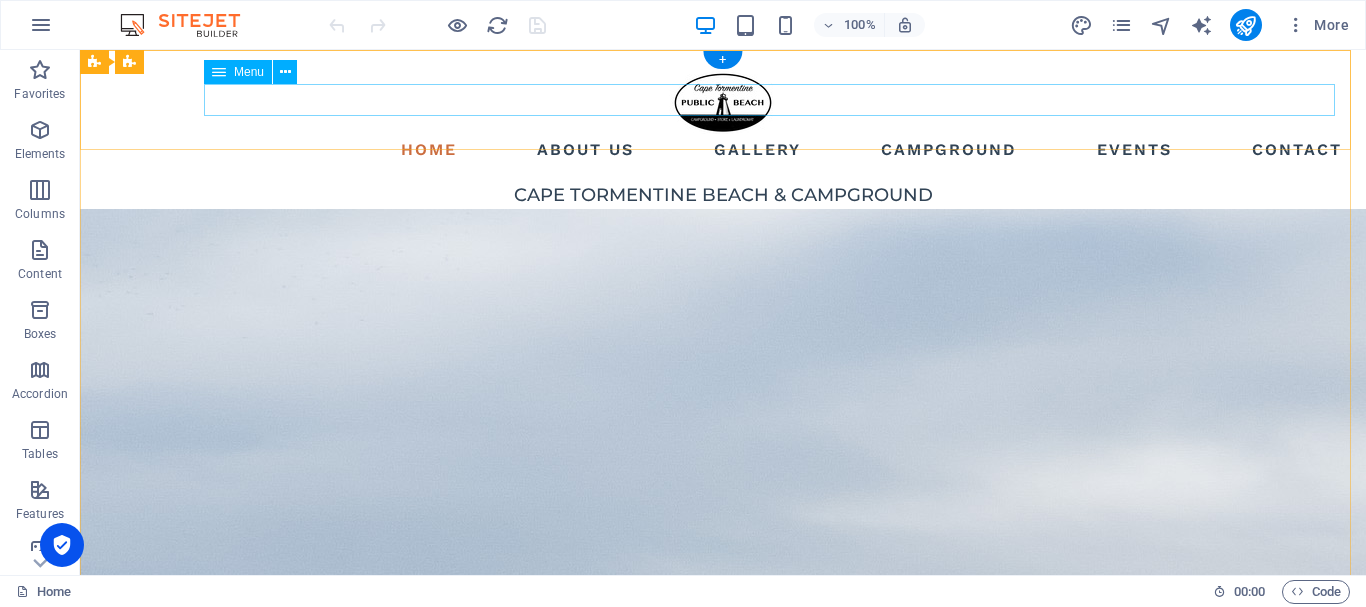 click on "Home About Us GALLERY campground events Contact" at bounding box center [723, 150] 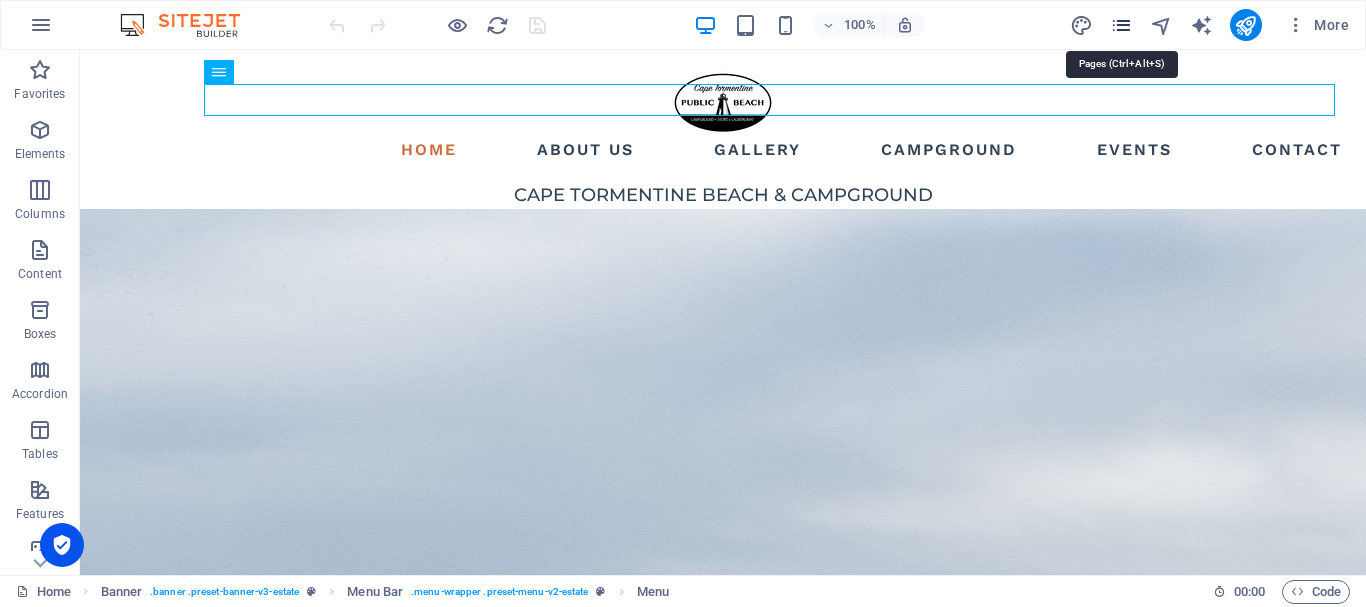 click at bounding box center (1121, 25) 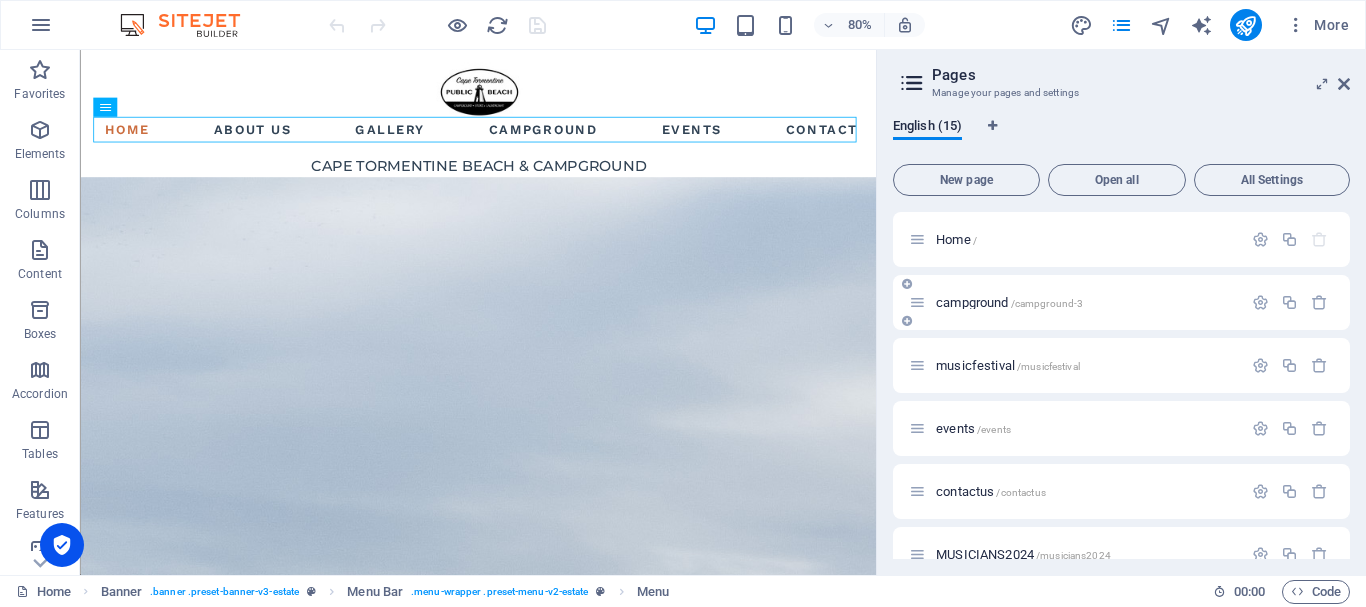 click on "campground /campground-3" at bounding box center (1009, 302) 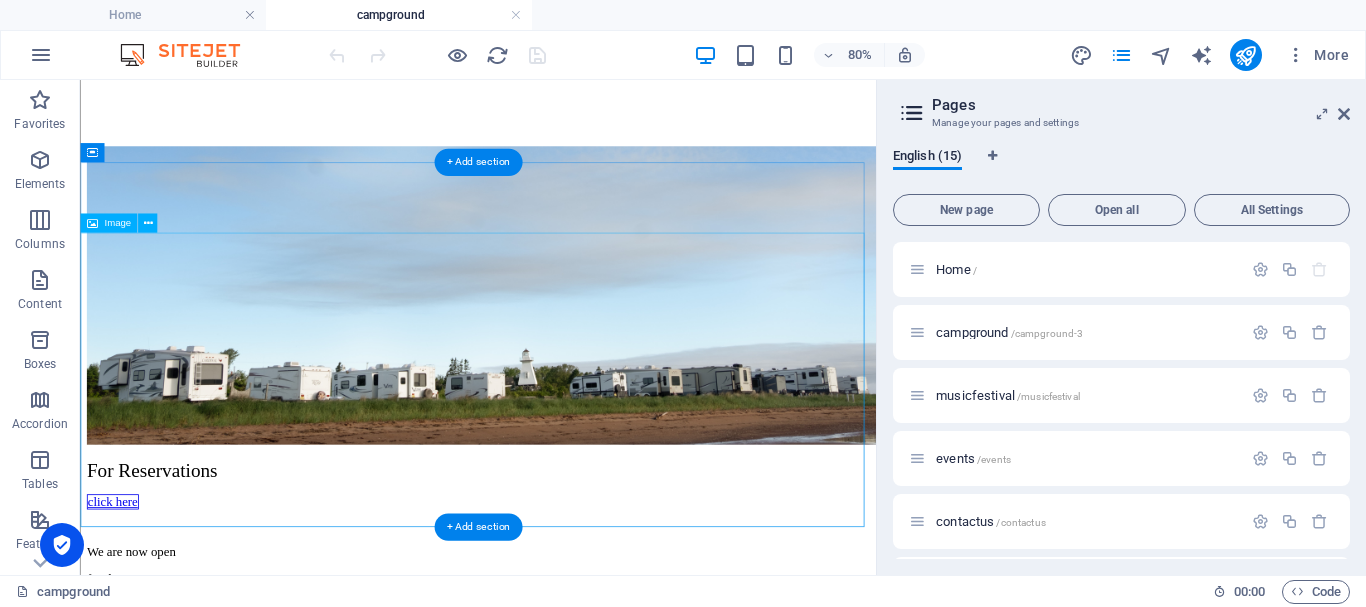 scroll, scrollTop: 423, scrollLeft: 0, axis: vertical 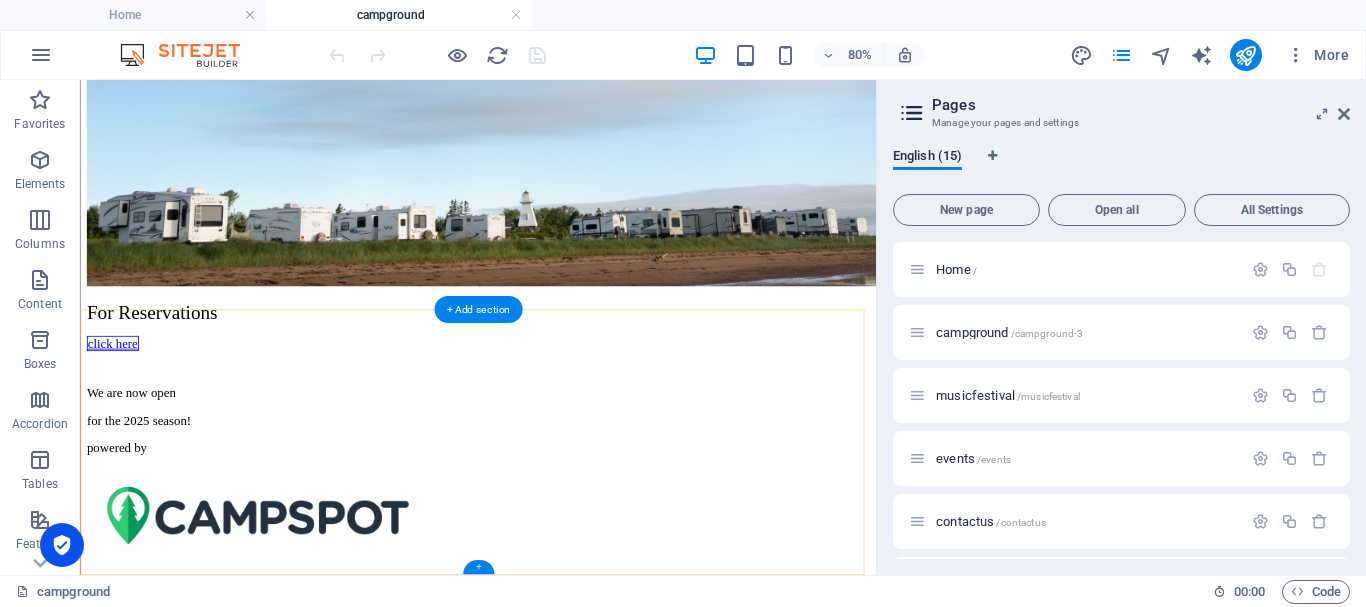 click on "+" at bounding box center (477, 567) 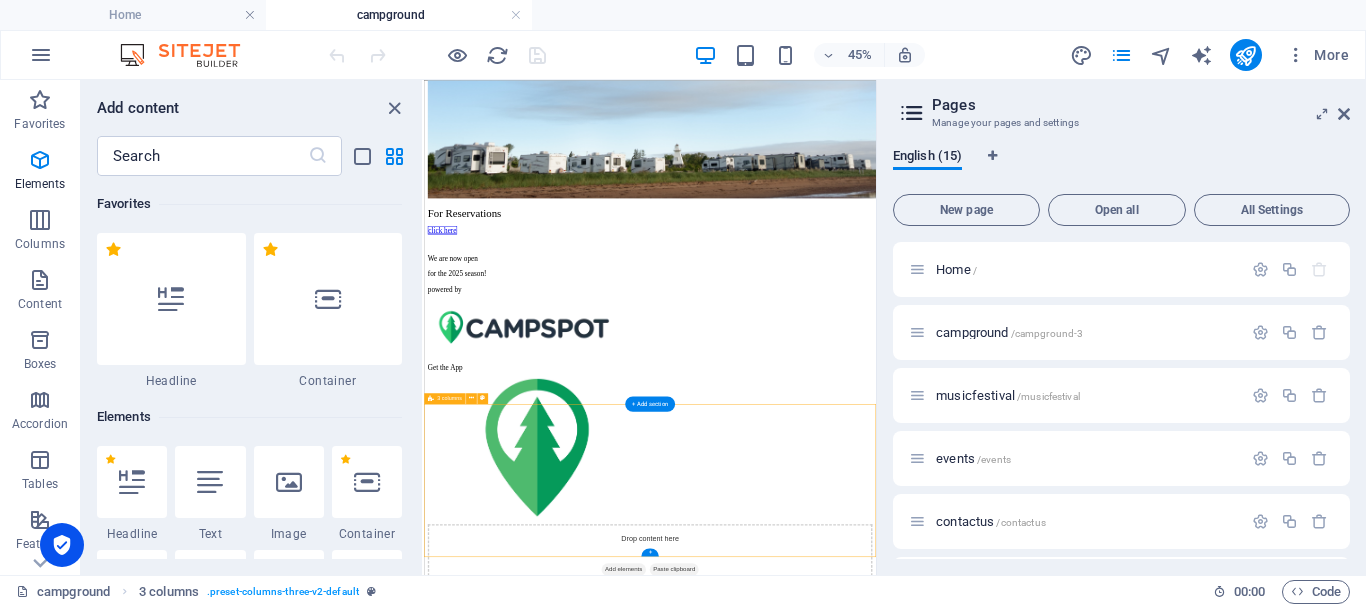 scroll, scrollTop: 0, scrollLeft: 0, axis: both 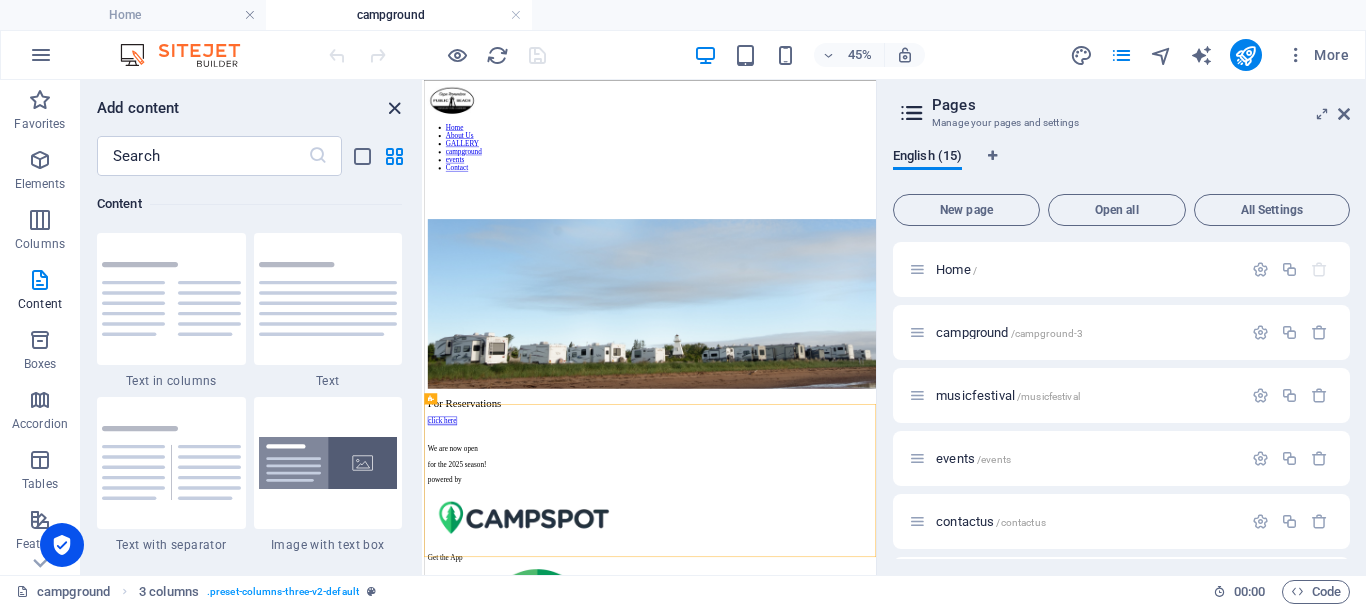 click at bounding box center [394, 108] 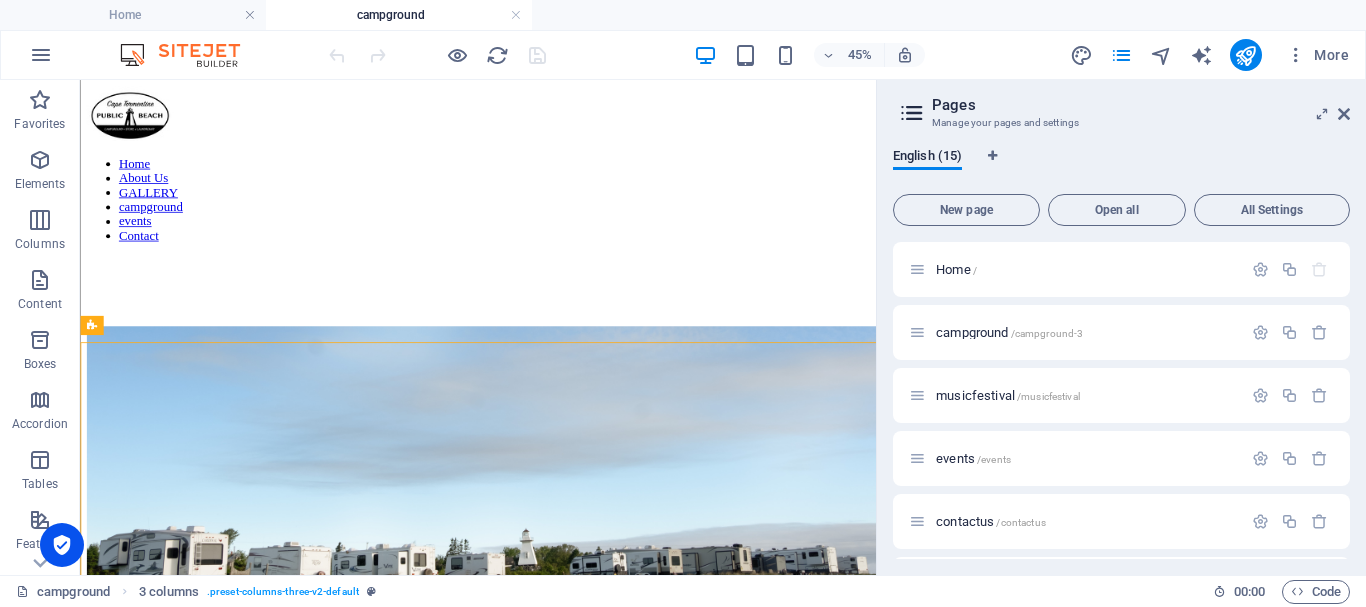 scroll, scrollTop: 391, scrollLeft: 0, axis: vertical 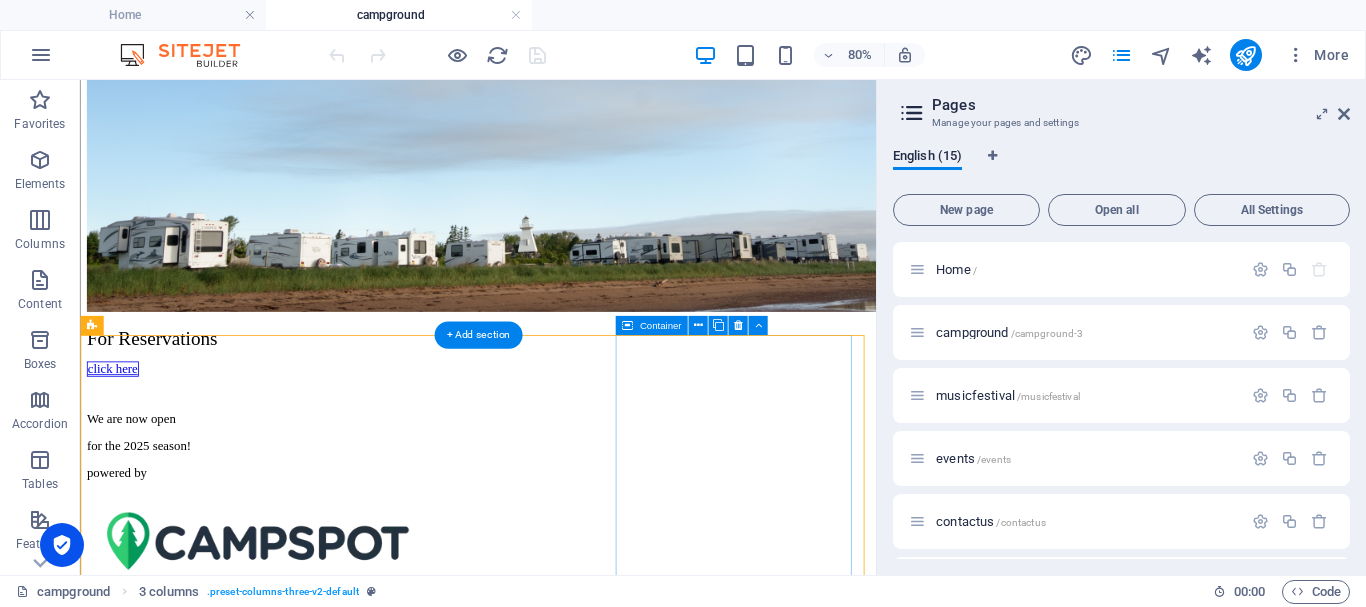 click on "Drop content here or  Add elements  Paste clipboard" at bounding box center [577, 1165] 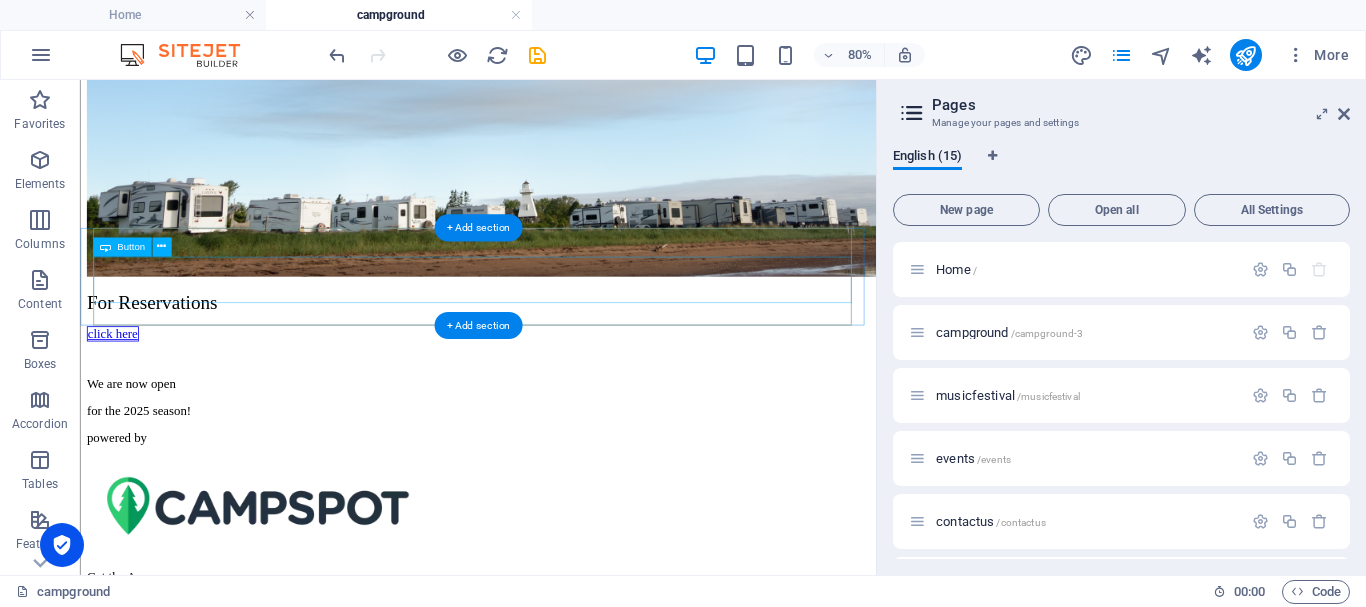 scroll, scrollTop: 450, scrollLeft: 0, axis: vertical 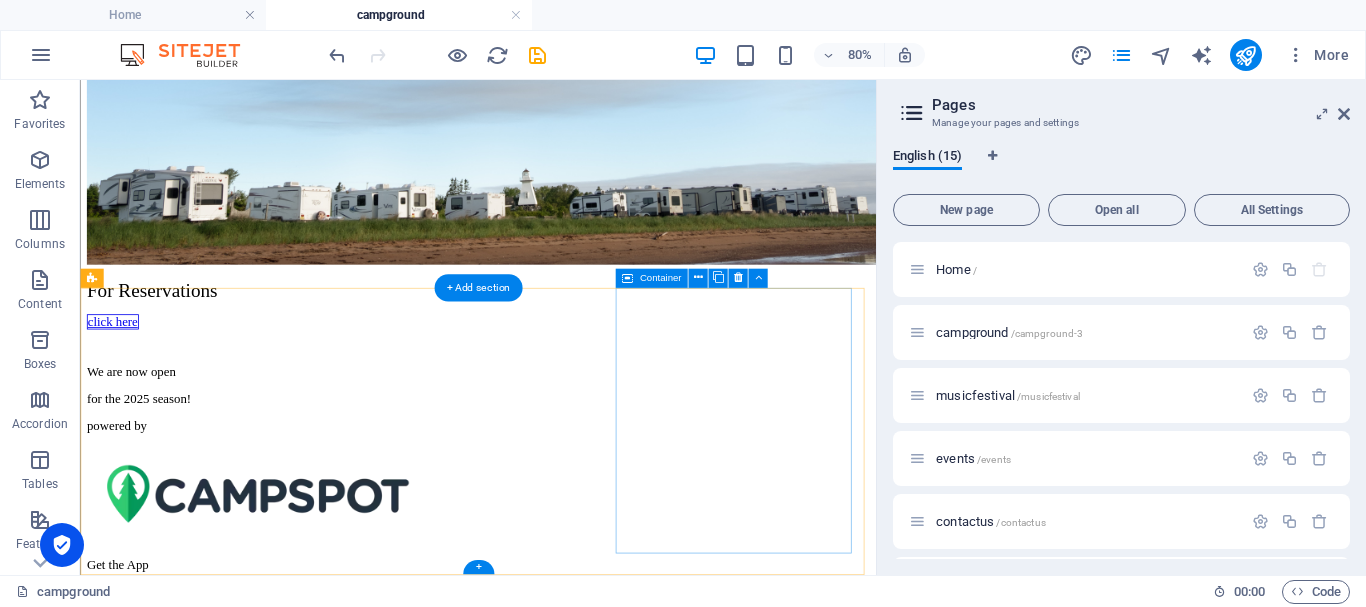 click at bounding box center (477, 1136) 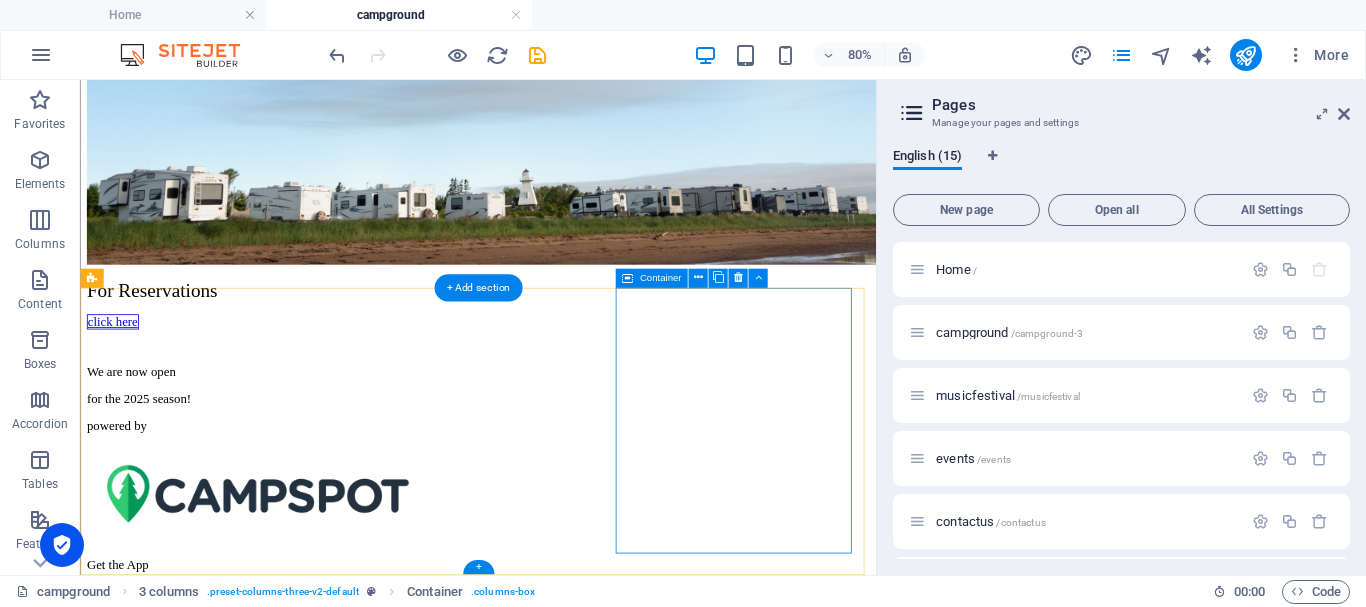 click at bounding box center (477, 1136) 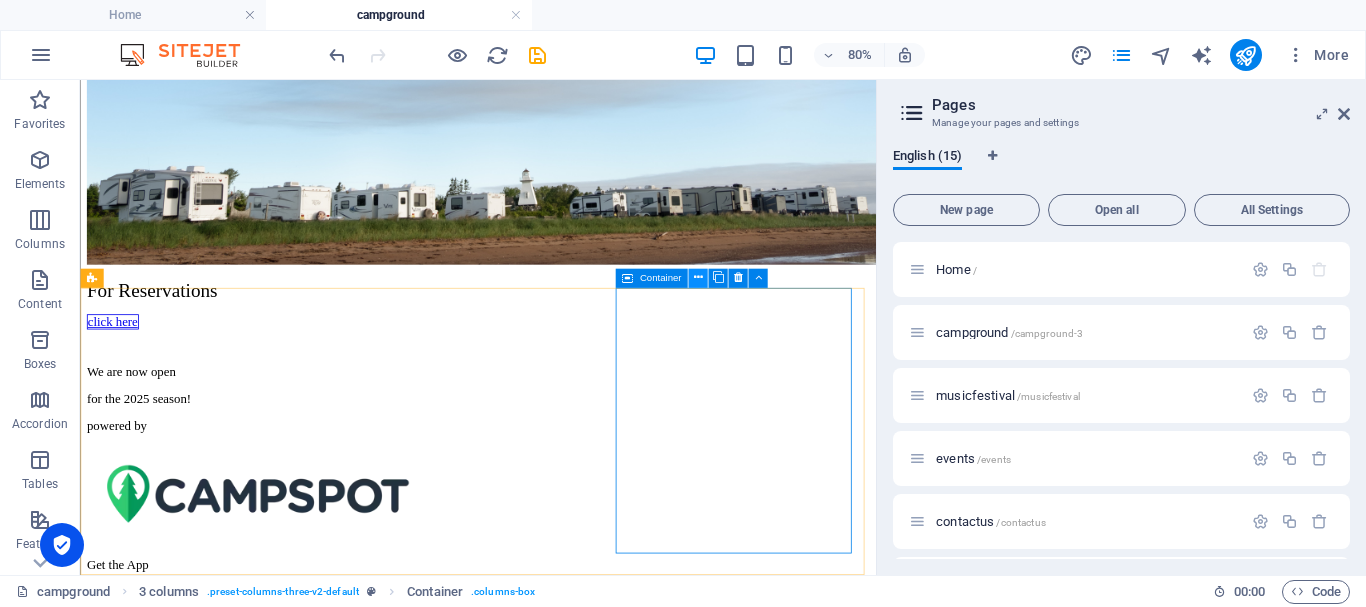 click at bounding box center (697, 278) 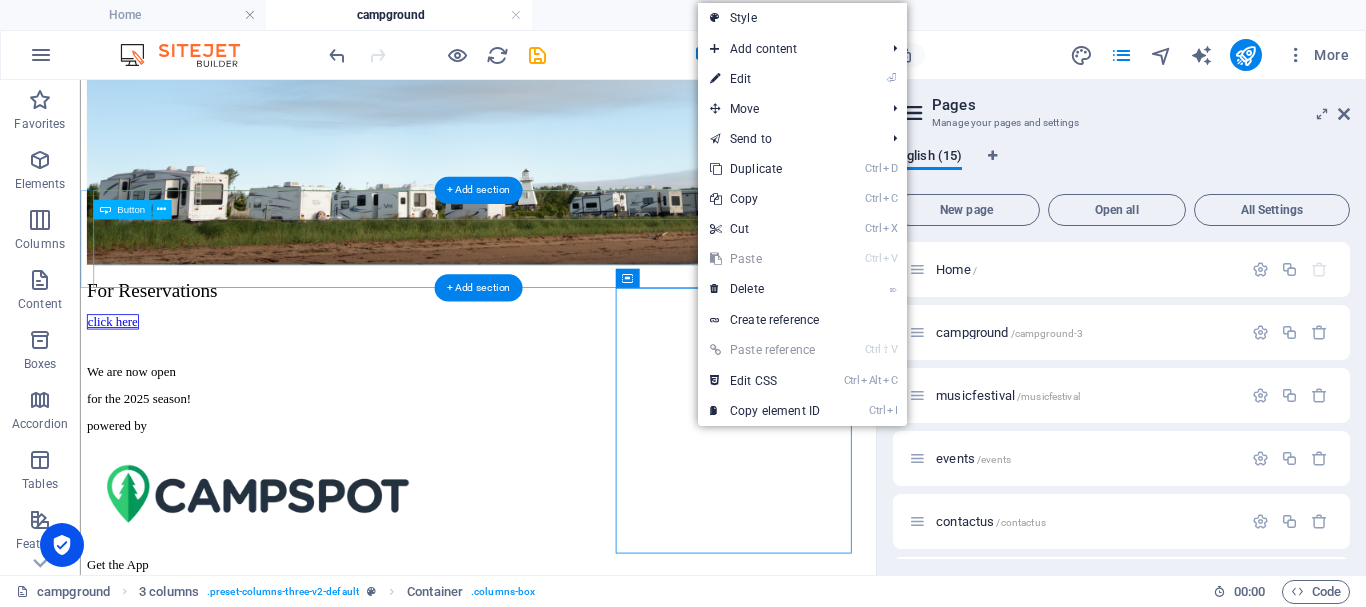 click on "click here" at bounding box center (577, 383) 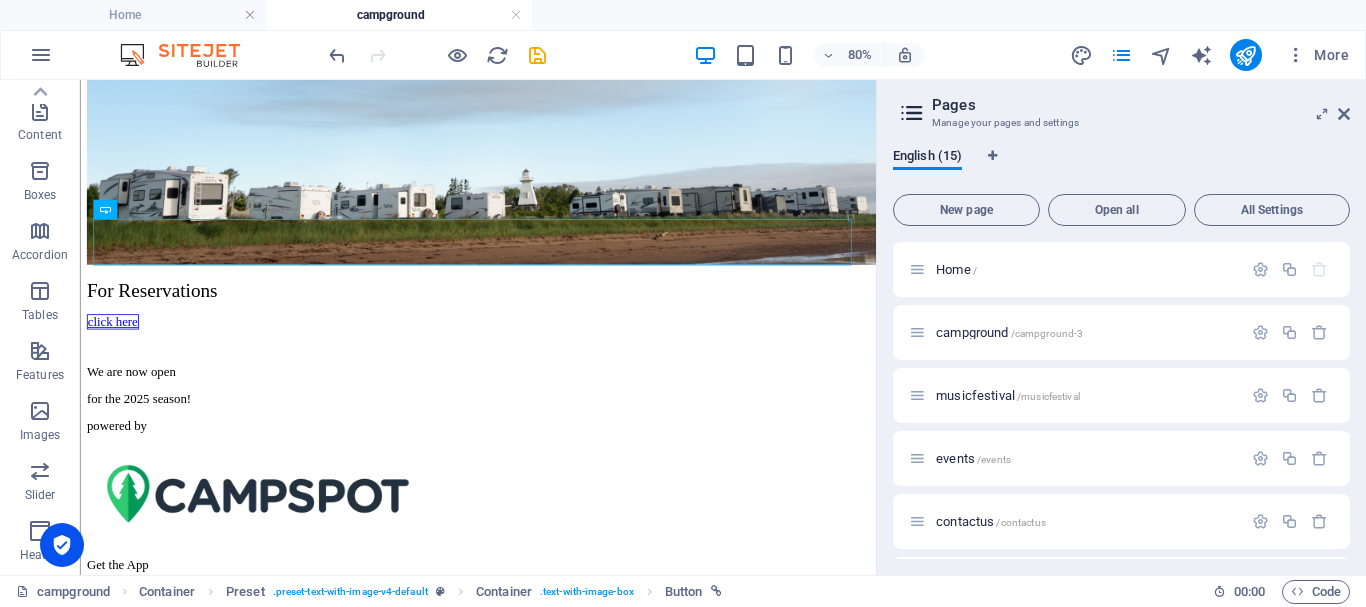 scroll, scrollTop: 0, scrollLeft: 0, axis: both 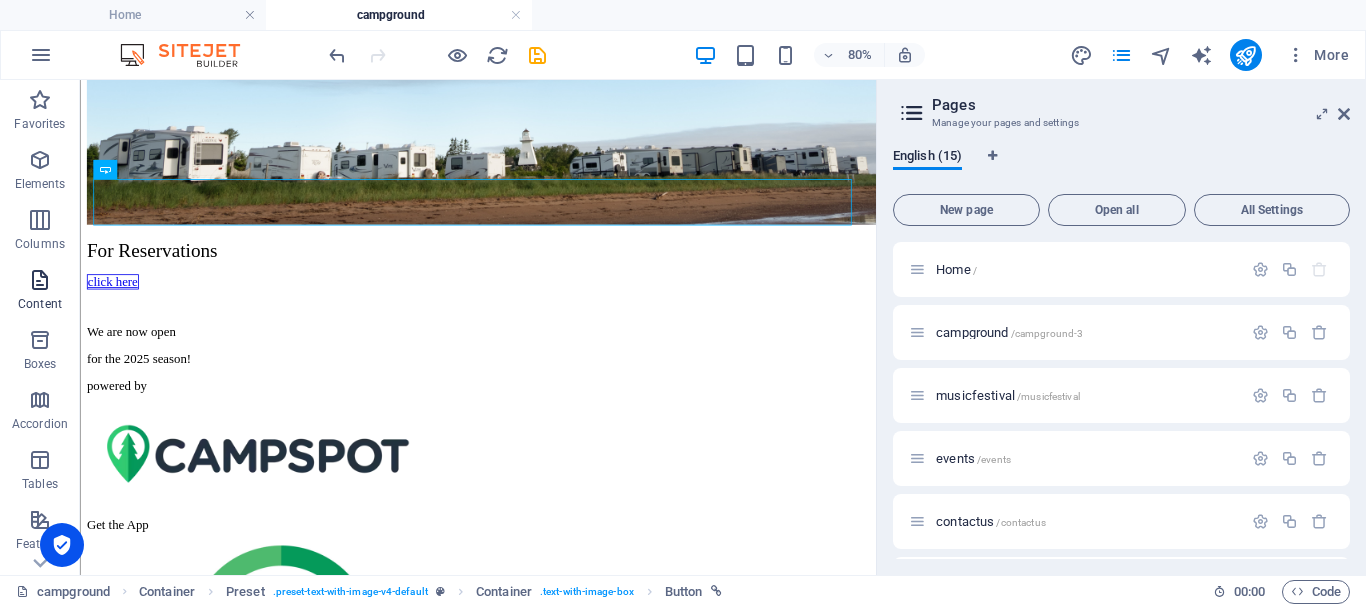 click at bounding box center [40, 280] 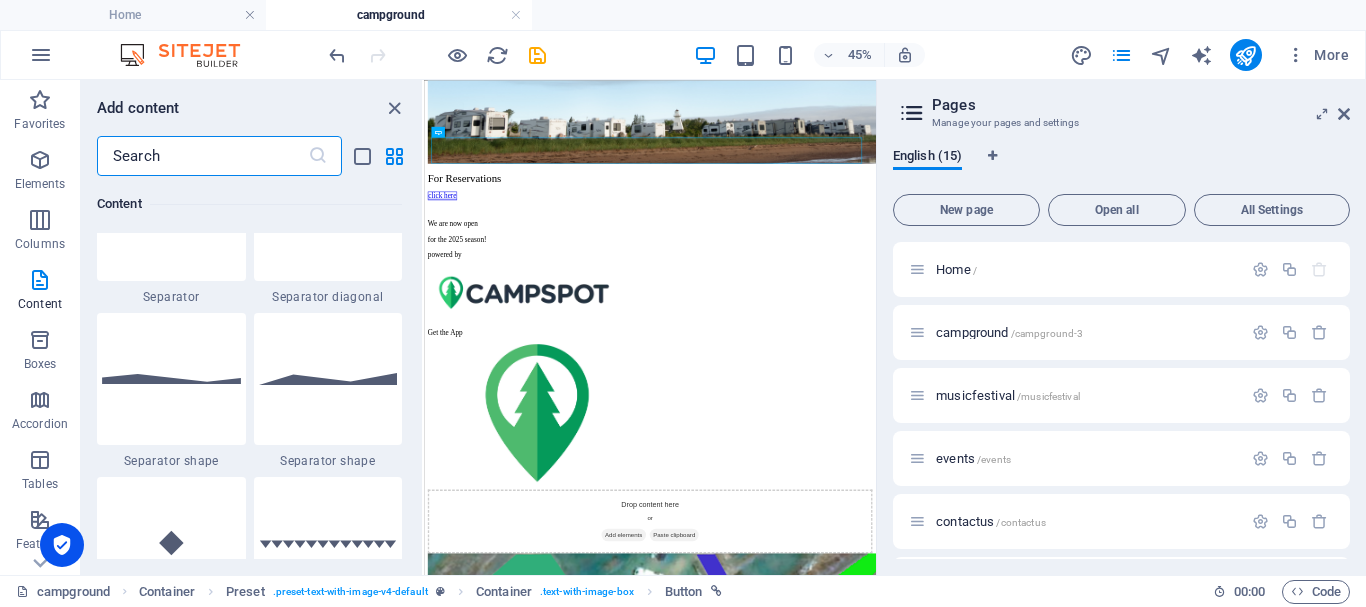 scroll, scrollTop: 4699, scrollLeft: 0, axis: vertical 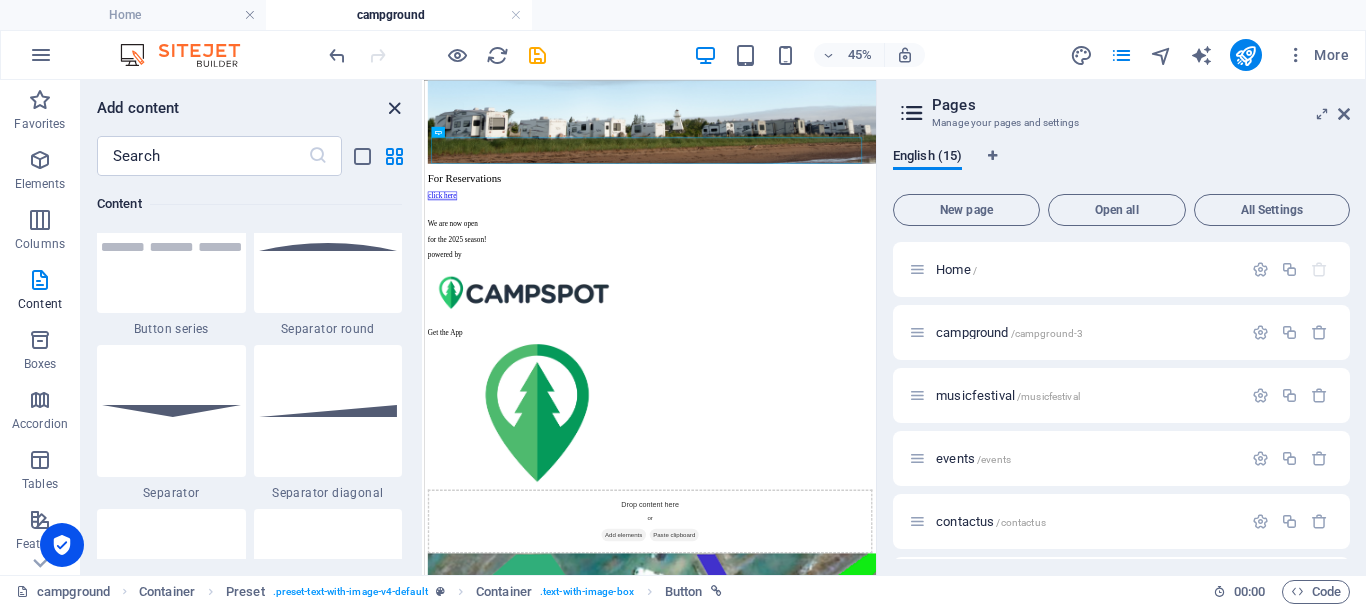click at bounding box center [394, 108] 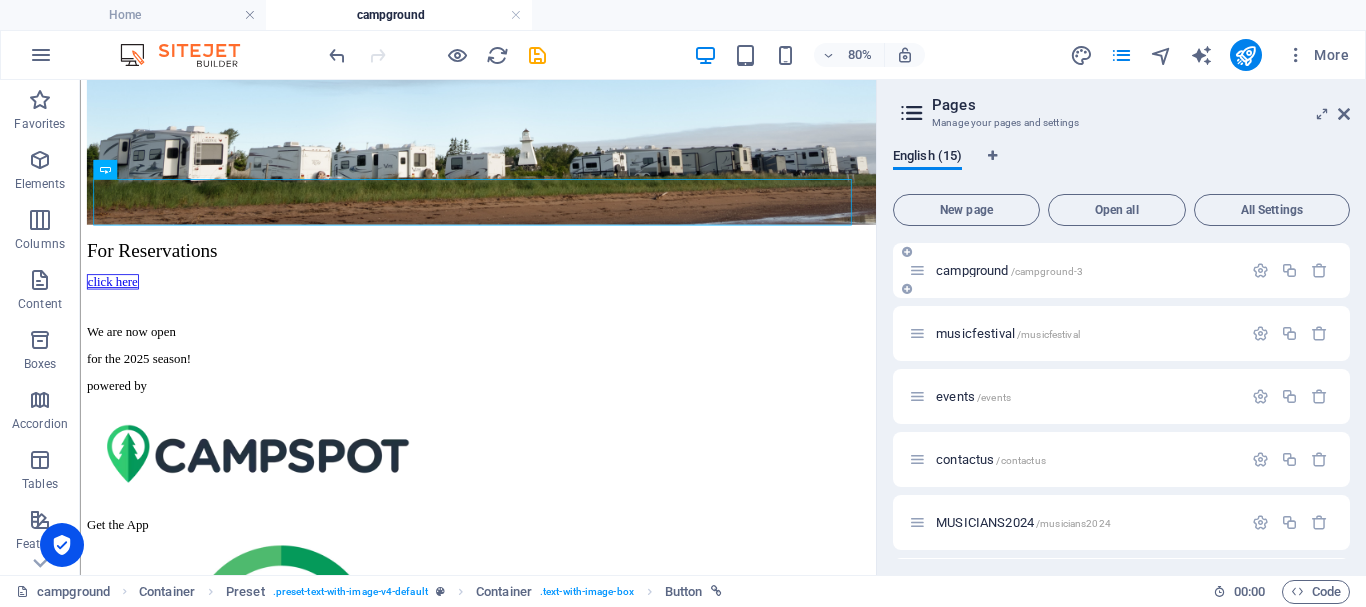 scroll, scrollTop: 0, scrollLeft: 0, axis: both 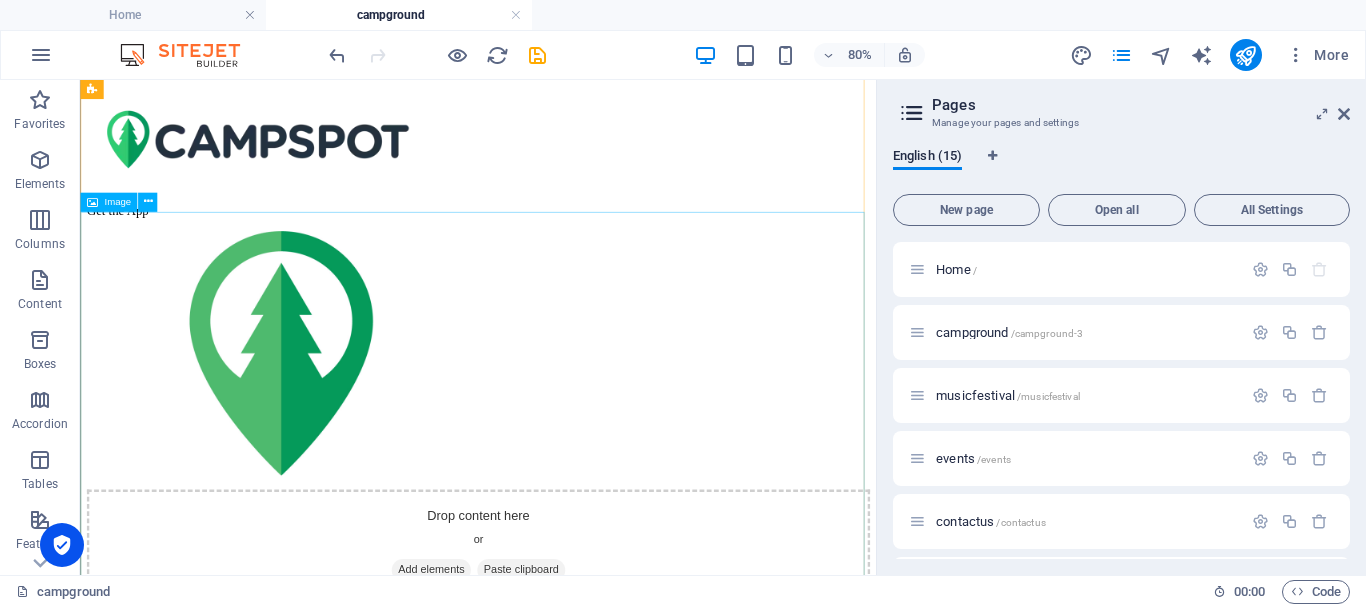 click at bounding box center (577, 2345) 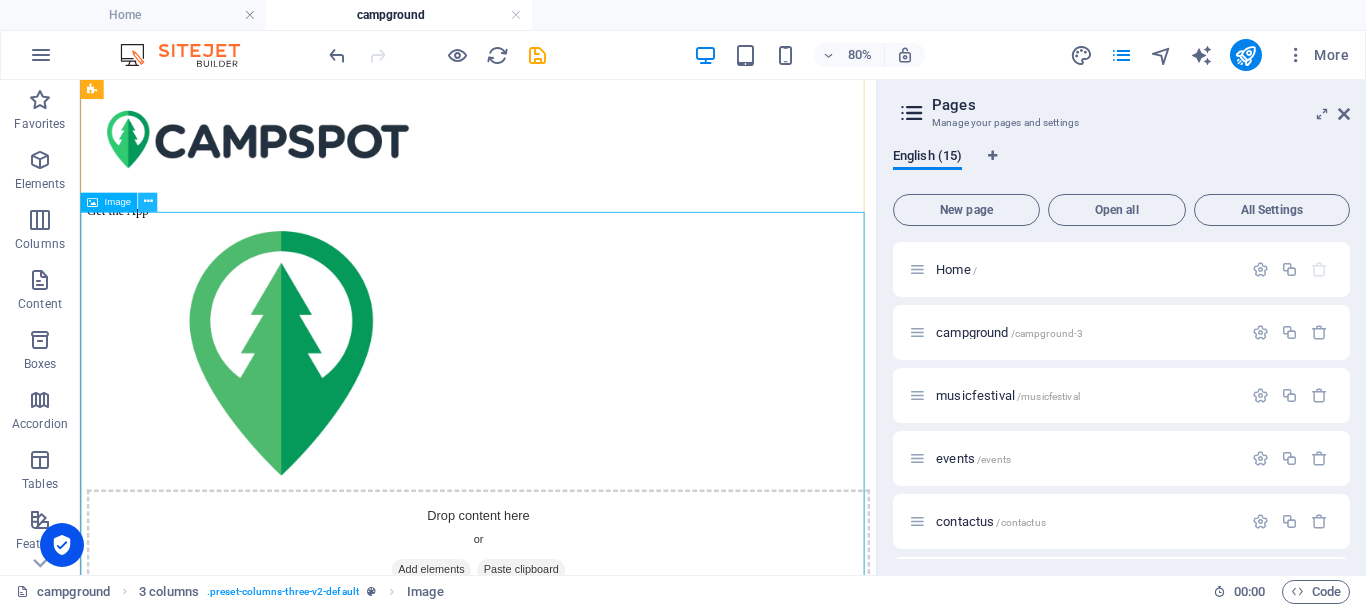 click at bounding box center (147, 202) 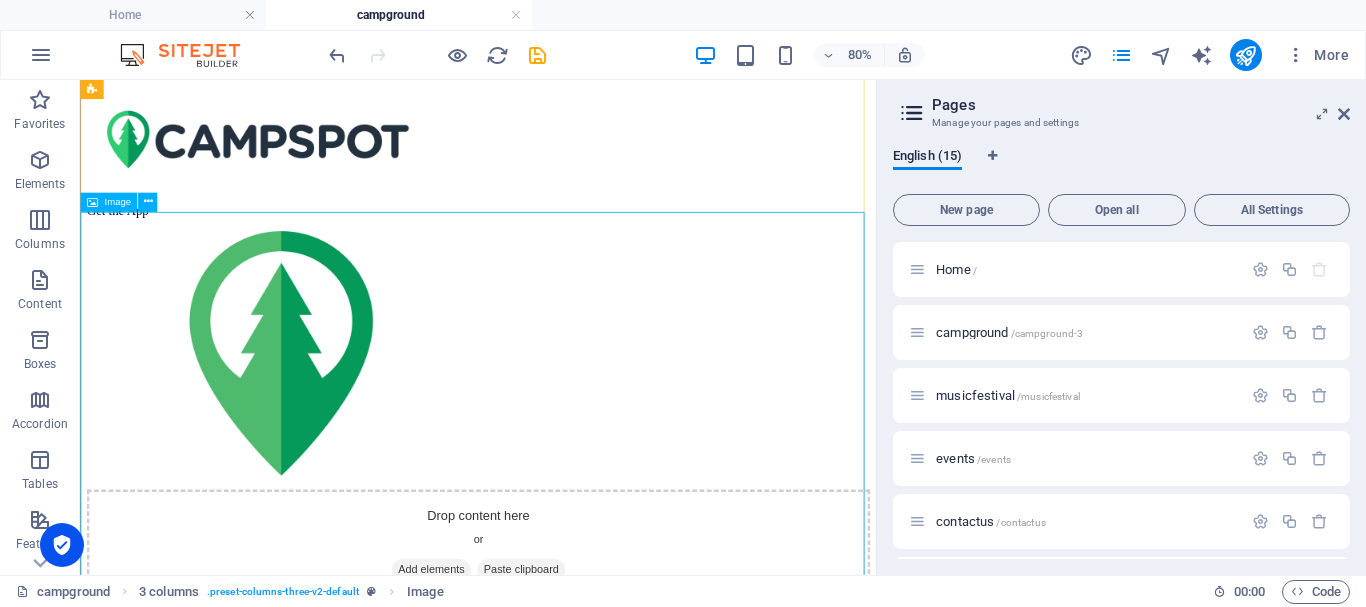 click at bounding box center (577, 2345) 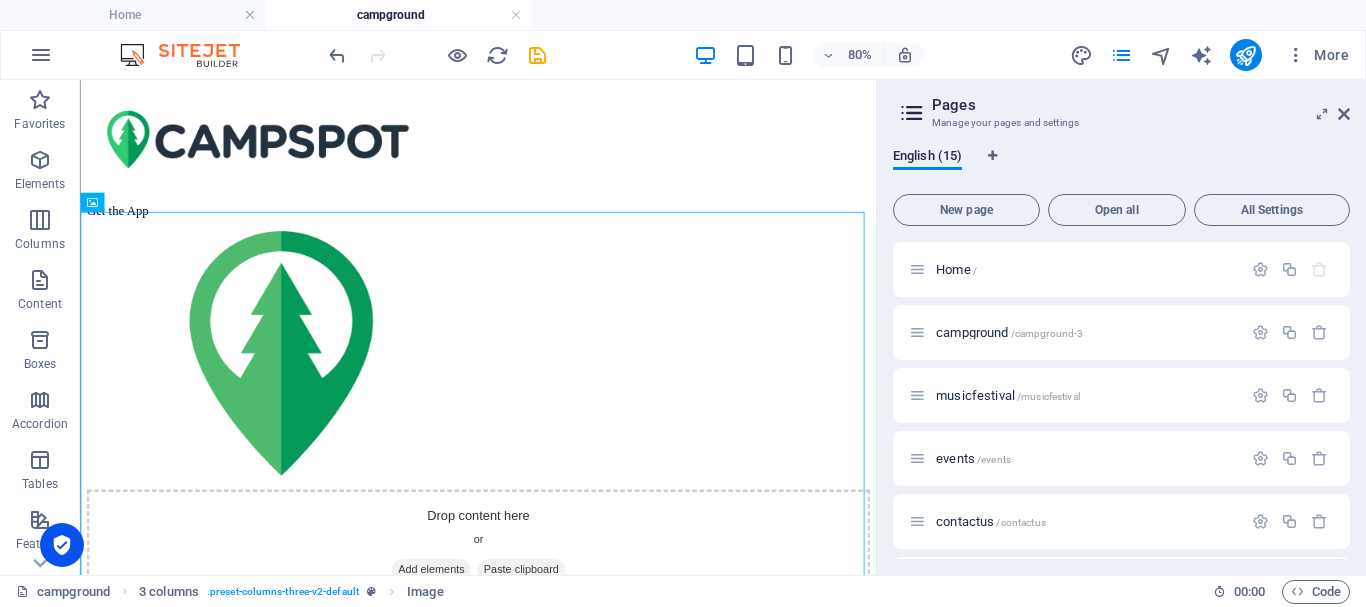 drag, startPoint x: 191, startPoint y: 286, endPoint x: 131, endPoint y: 253, distance: 68.47627 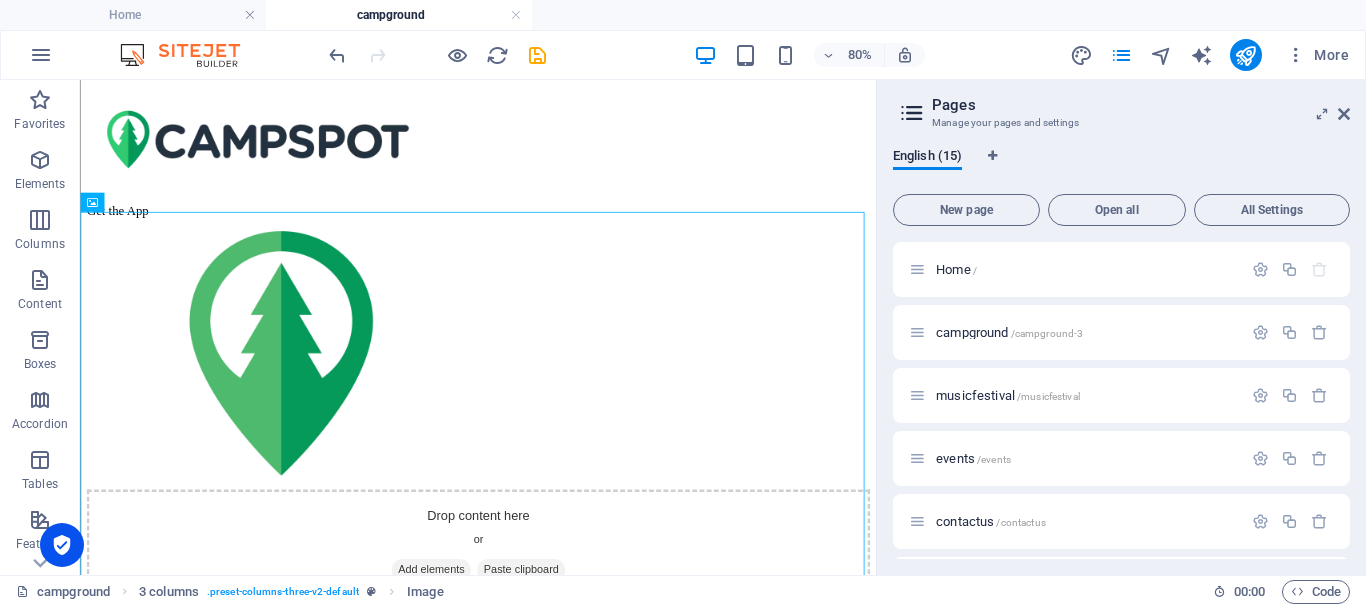 drag, startPoint x: 193, startPoint y: 290, endPoint x: 226, endPoint y: 328, distance: 50.32892 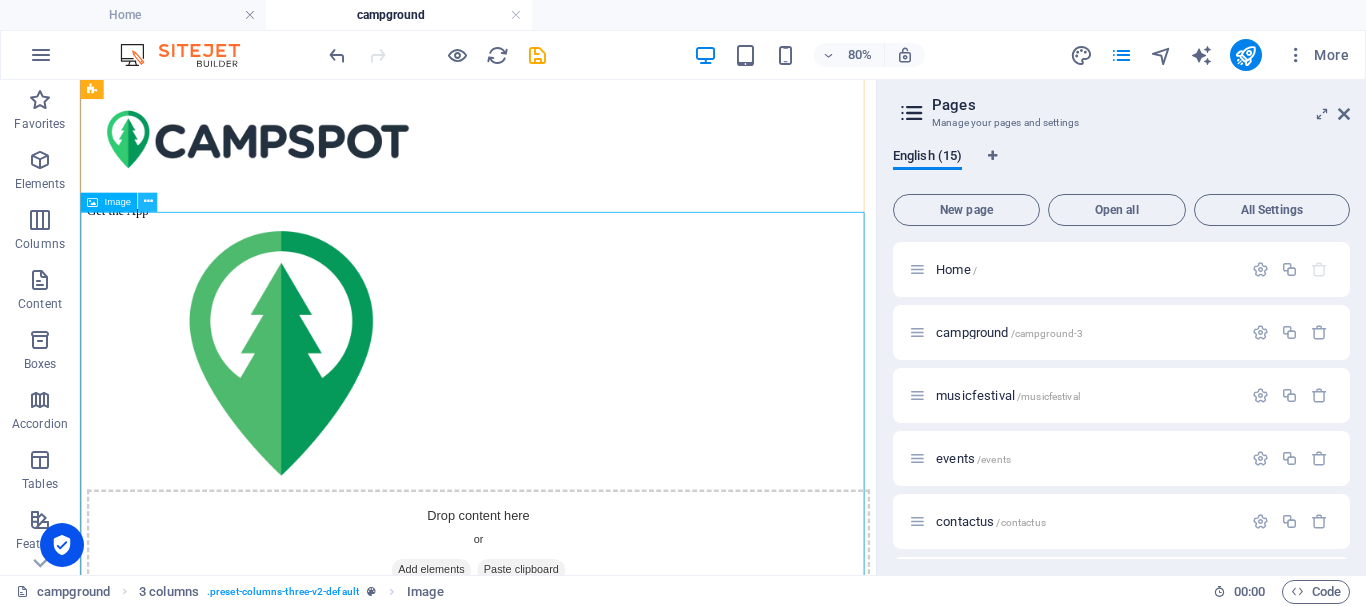 click at bounding box center (147, 202) 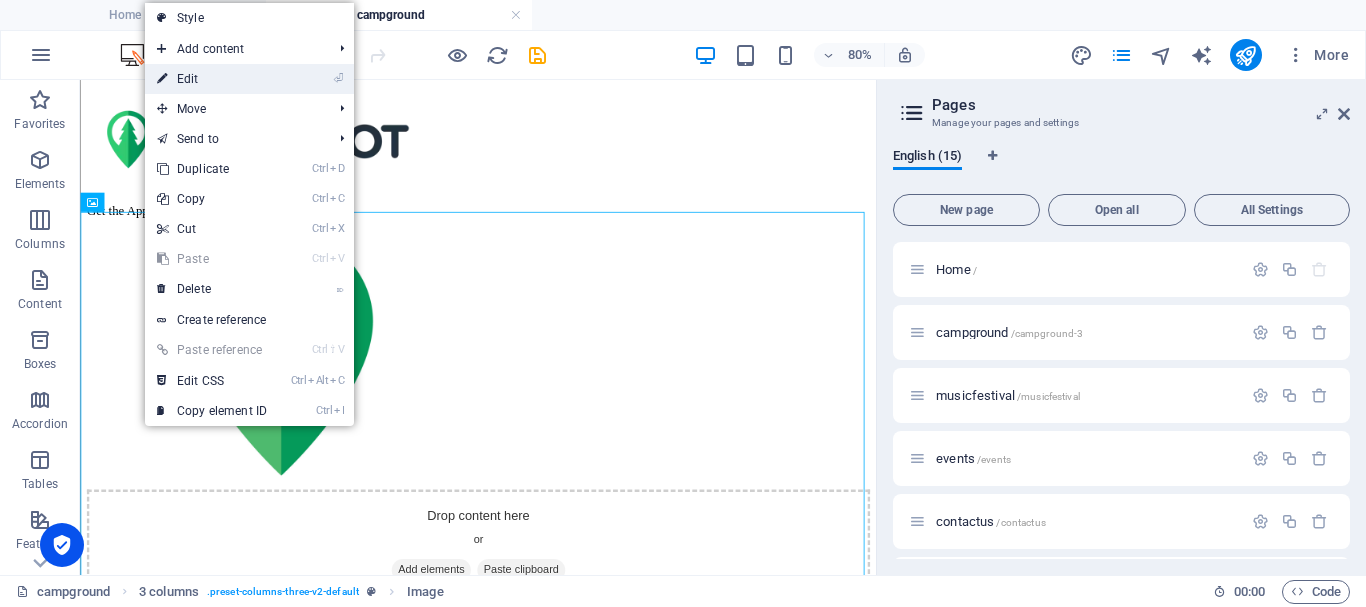 click on "⏎  Edit" at bounding box center (212, 79) 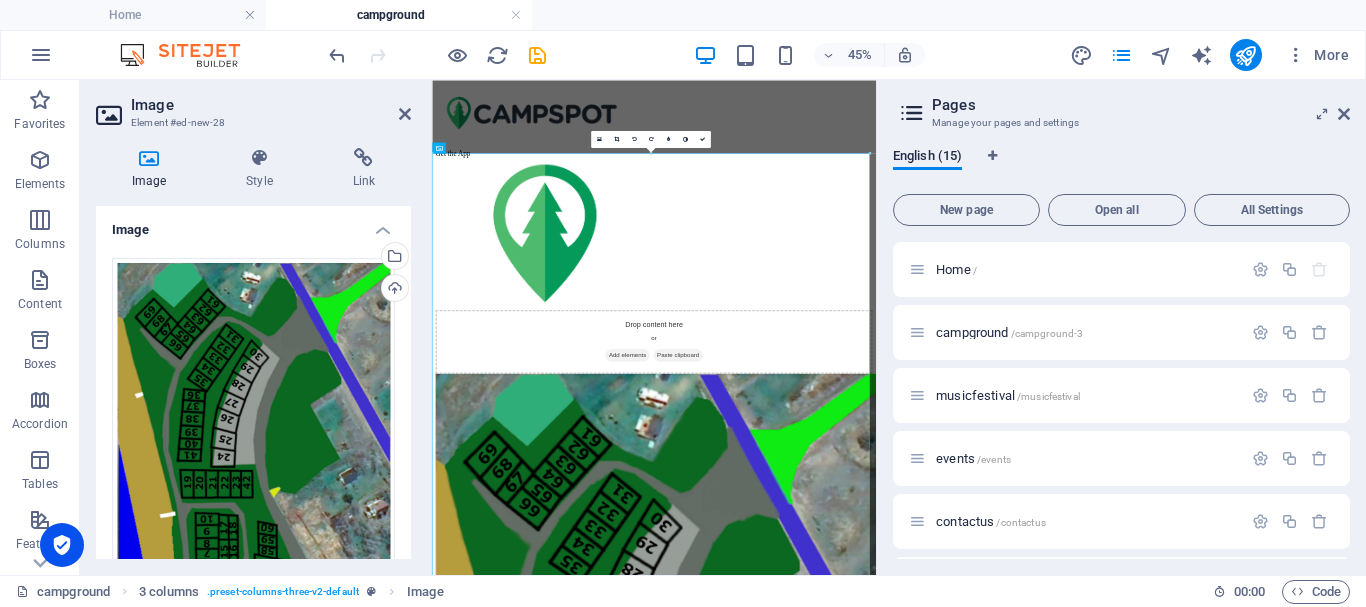 scroll, scrollTop: 890, scrollLeft: 0, axis: vertical 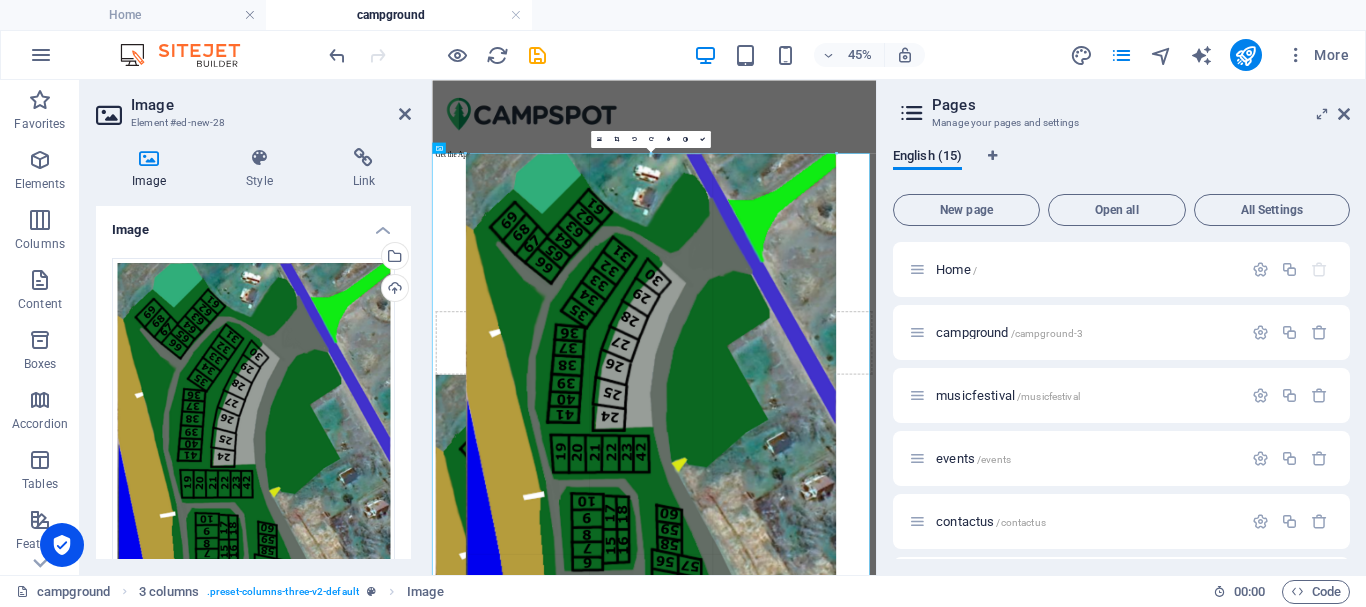 drag, startPoint x: 869, startPoint y: 153, endPoint x: 210, endPoint y: 629, distance: 812.9311 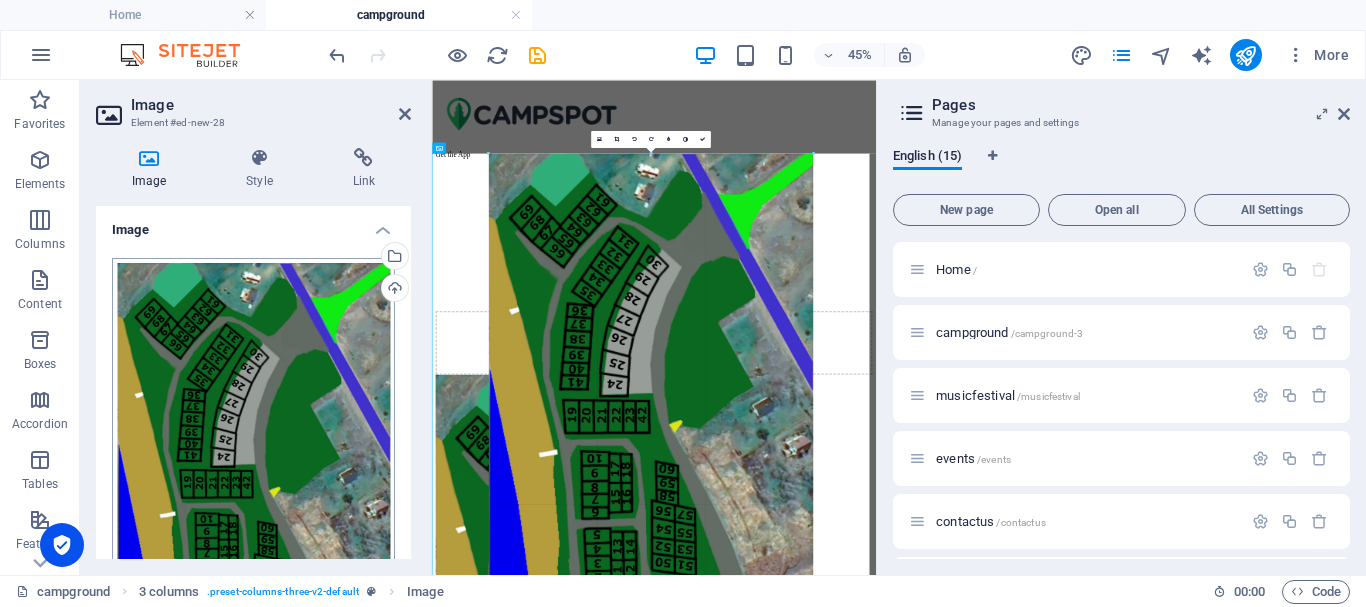 drag, startPoint x: 834, startPoint y: 151, endPoint x: 273, endPoint y: 524, distance: 673.6839 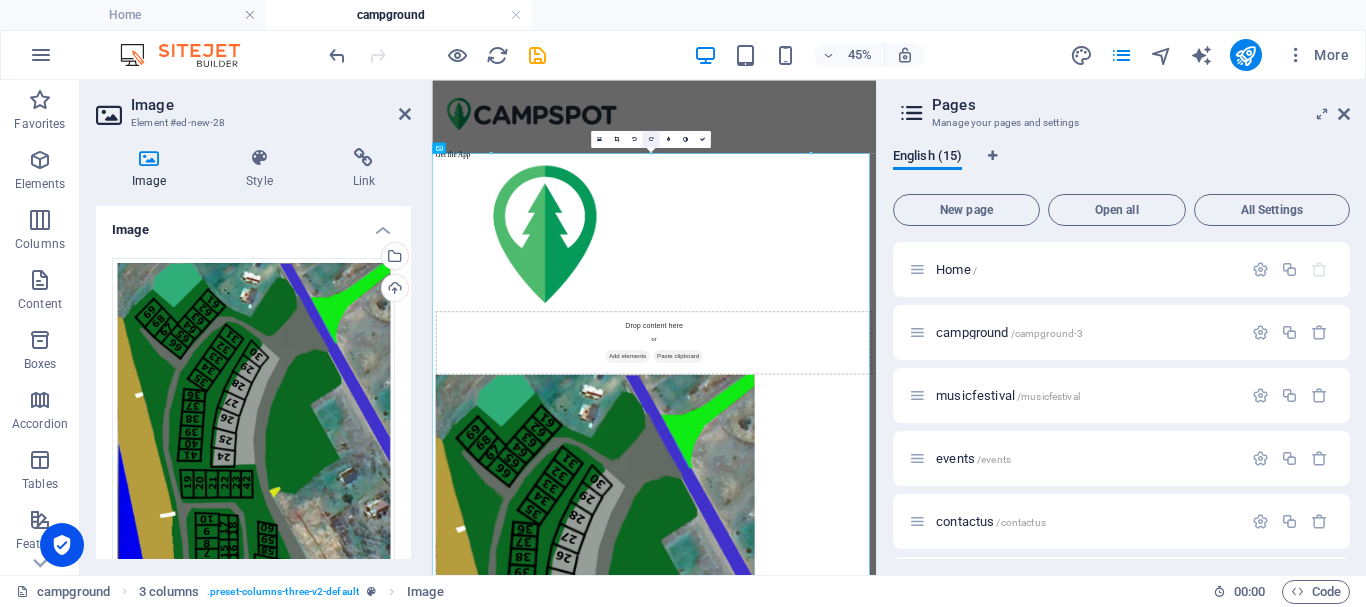 click at bounding box center (650, 138) 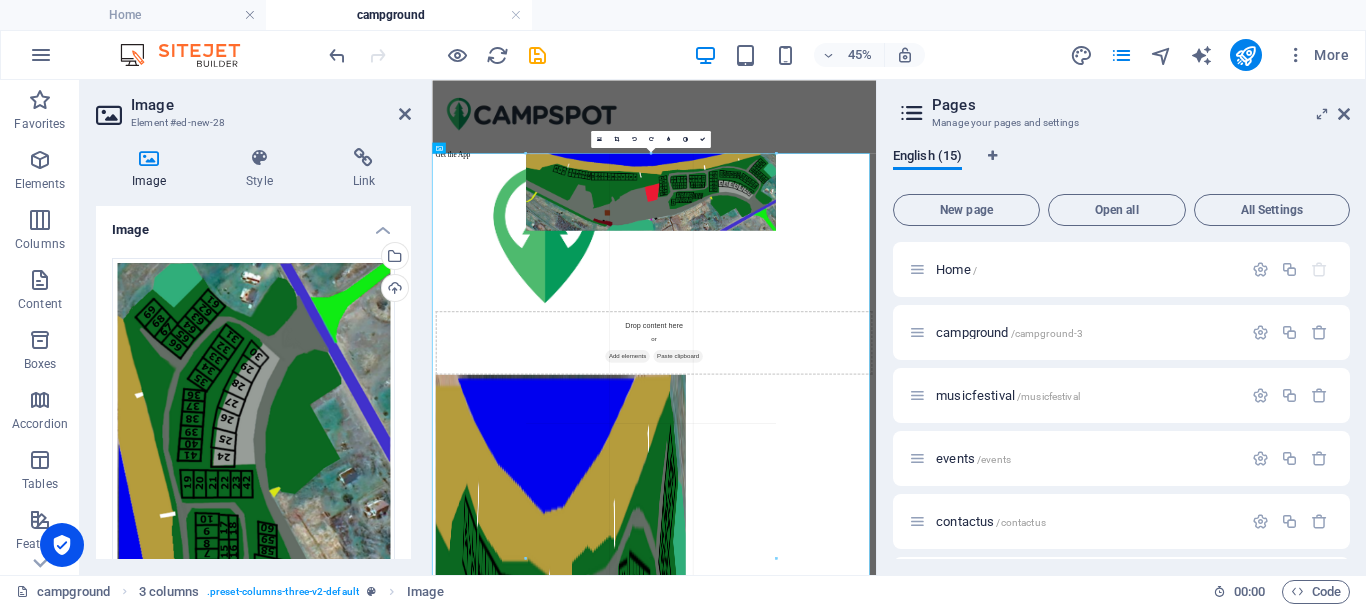 drag, startPoint x: 491, startPoint y: 152, endPoint x: 1107, endPoint y: 564, distance: 741.0803 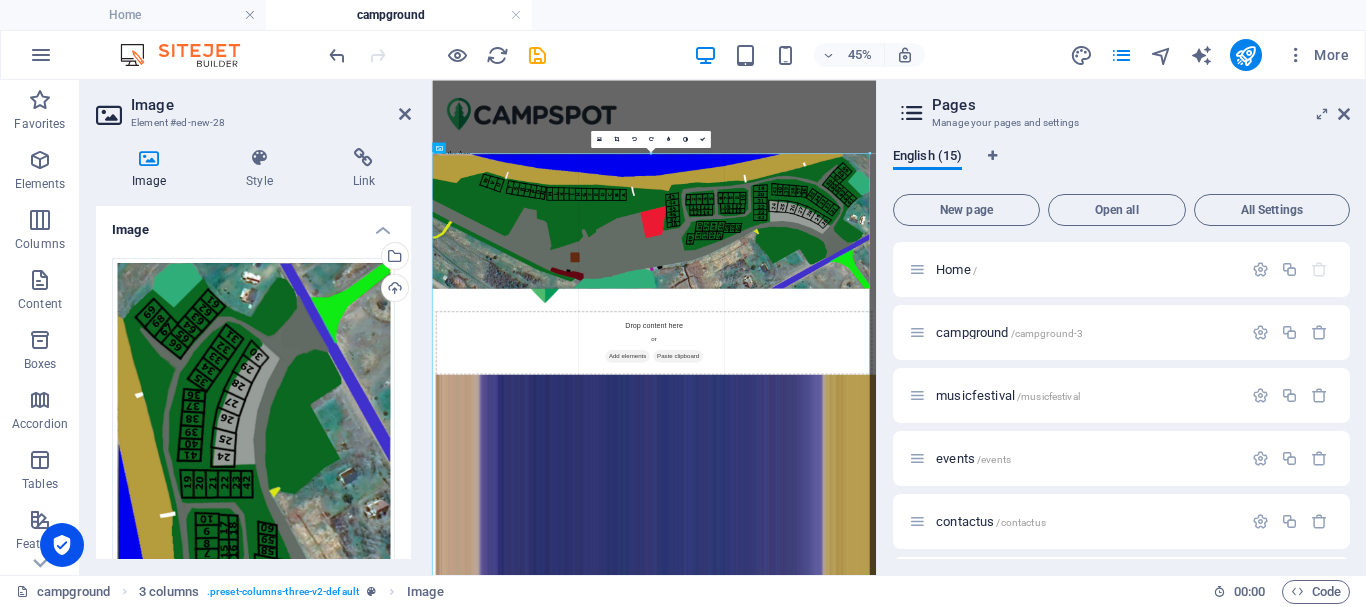 drag, startPoint x: 527, startPoint y: 153, endPoint x: 0, endPoint y: -105, distance: 586.76483 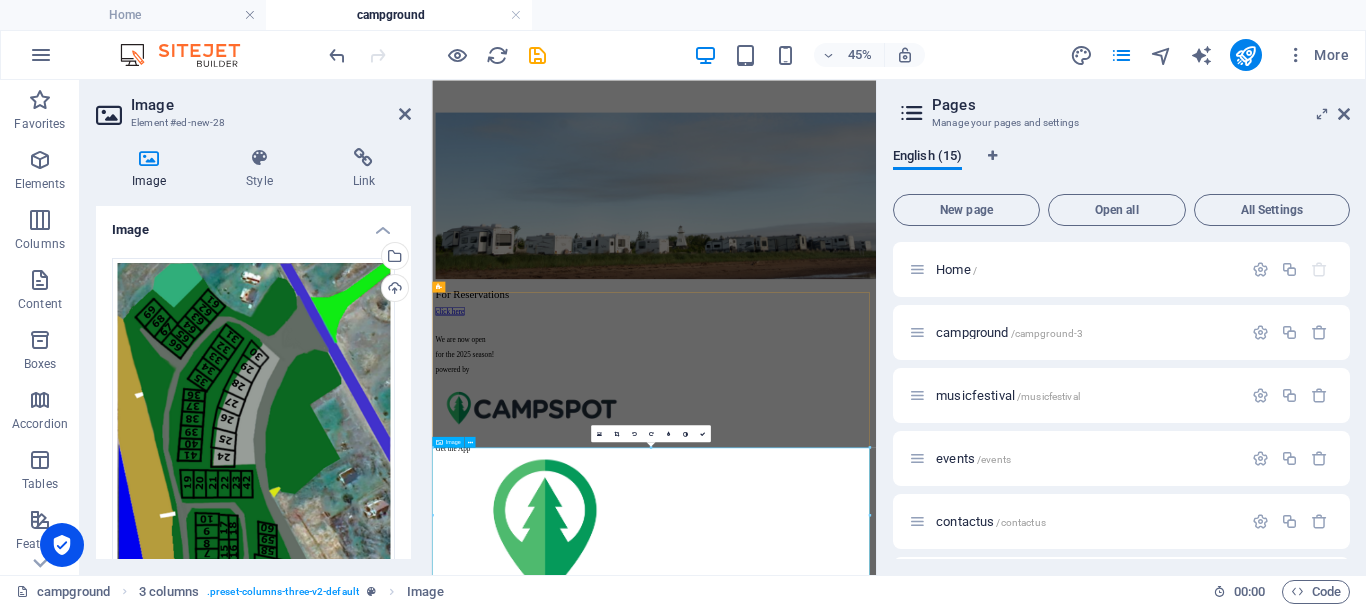 scroll, scrollTop: 236, scrollLeft: 0, axis: vertical 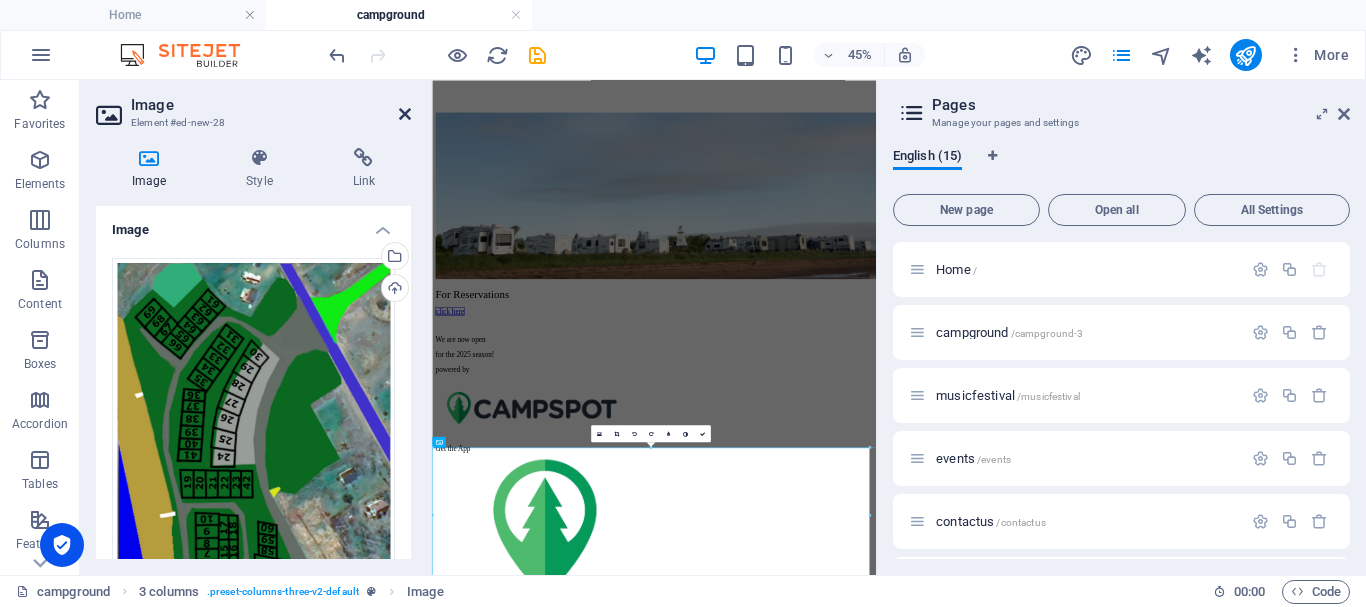 click at bounding box center [405, 114] 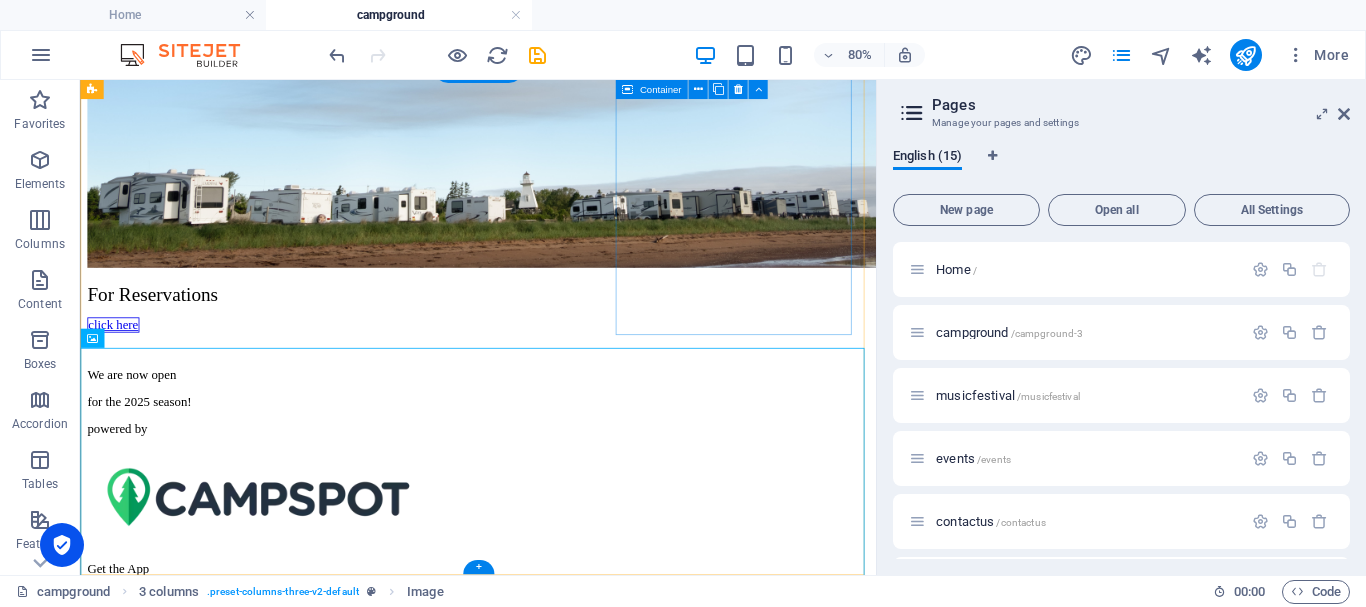 scroll, scrollTop: 423, scrollLeft: 0, axis: vertical 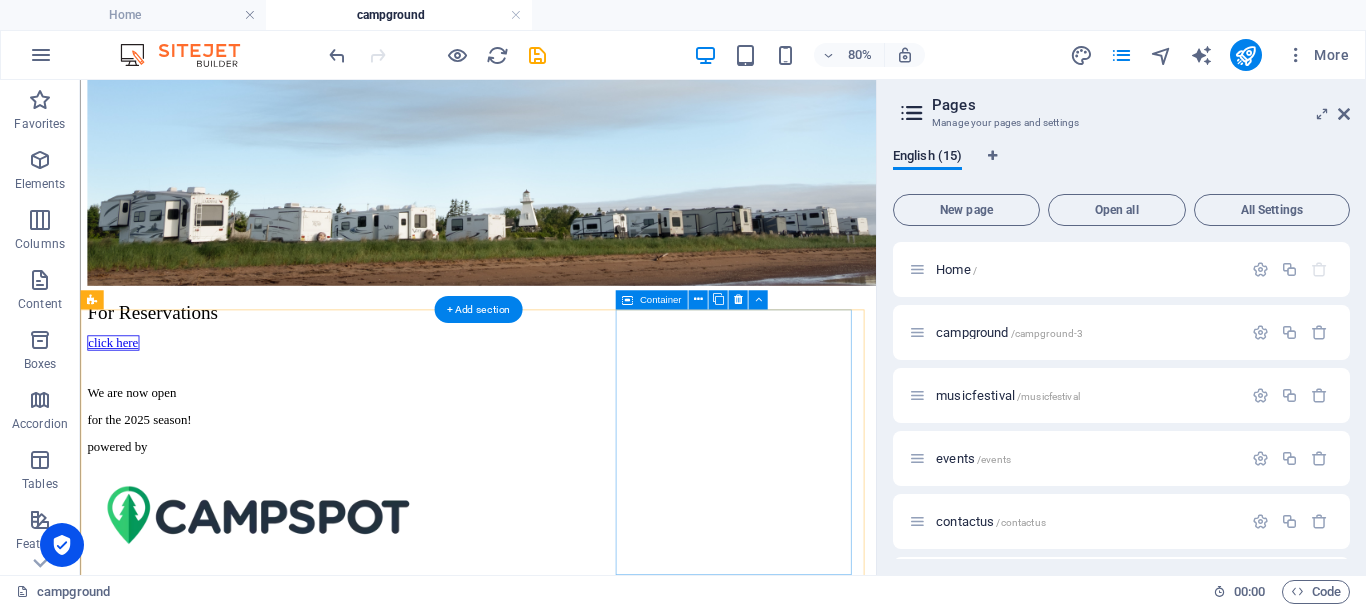 click on "Add elements" at bounding box center (518, 1163) 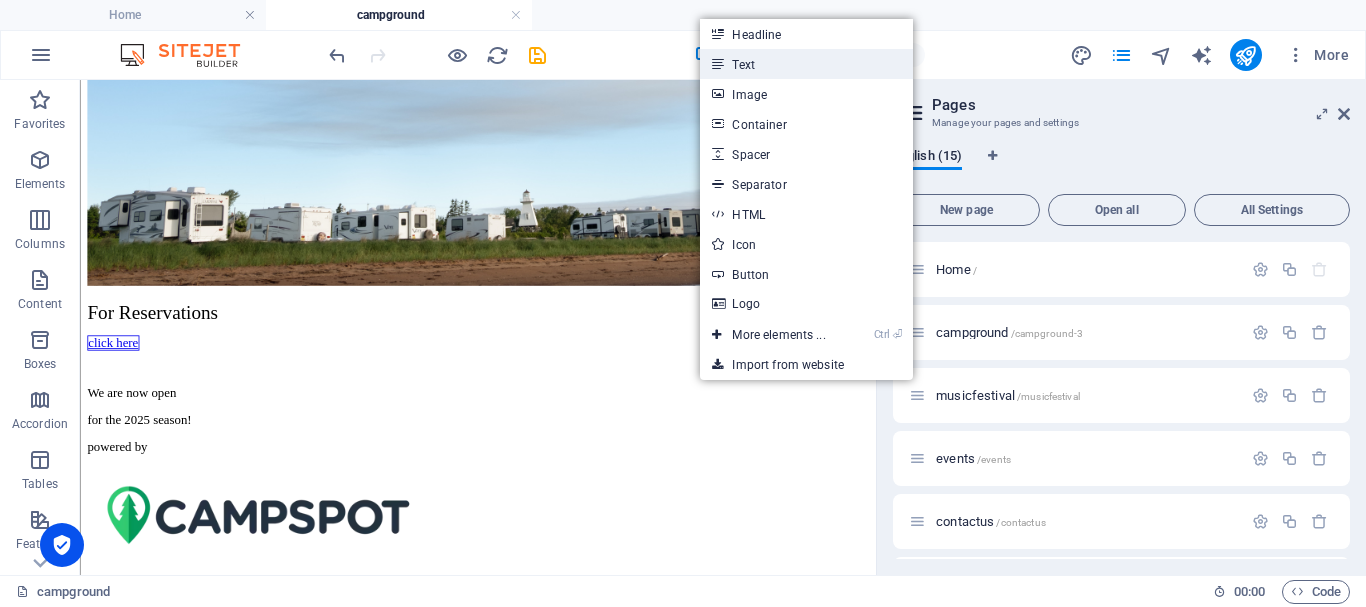 drag, startPoint x: 825, startPoint y: 54, endPoint x: 866, endPoint y: 248, distance: 198.28514 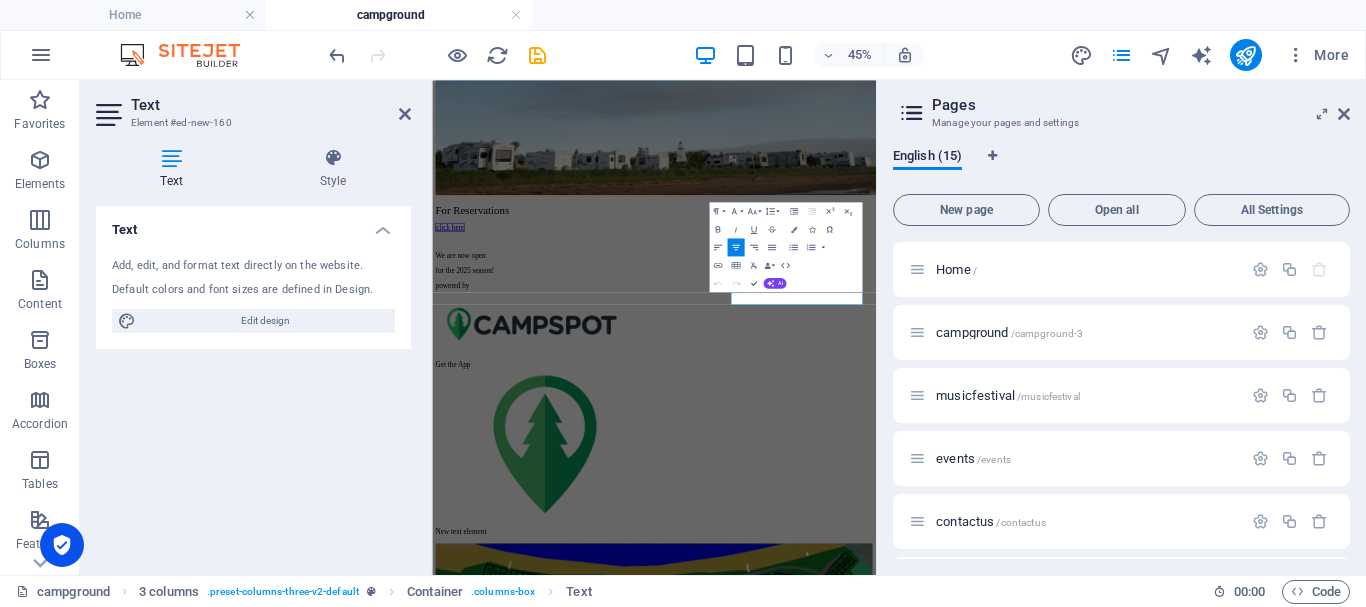 scroll, scrollTop: 236, scrollLeft: 0, axis: vertical 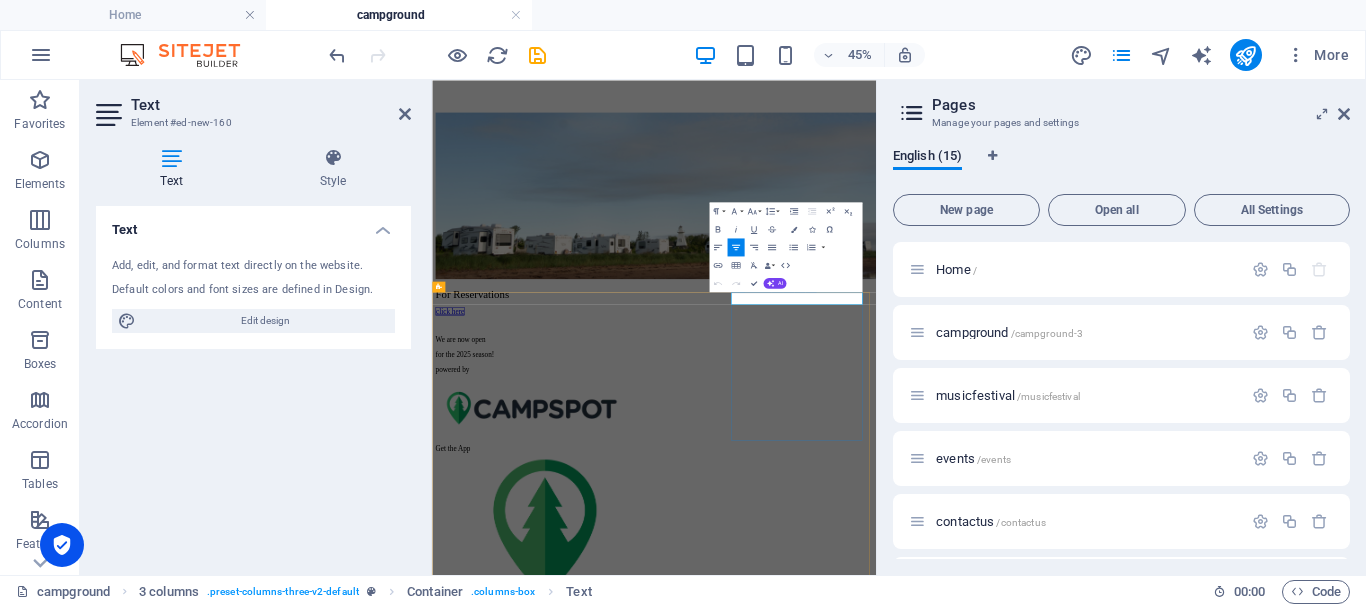 type 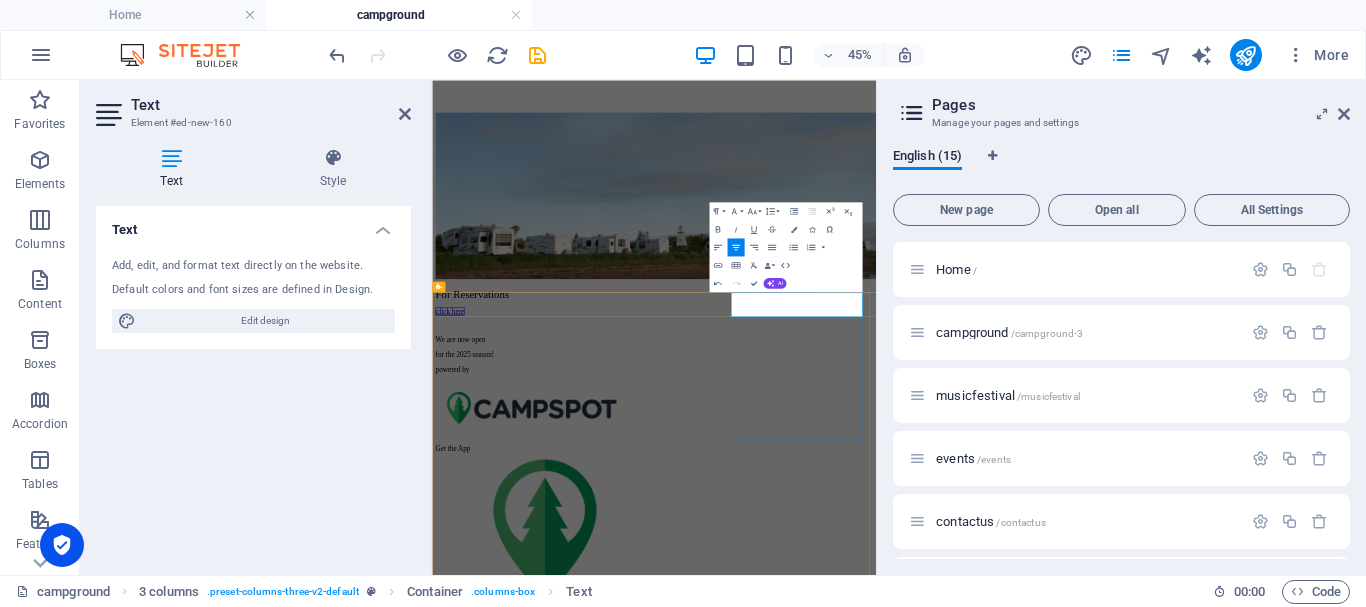 click on "Campground Map Below" at bounding box center [925, 1280] 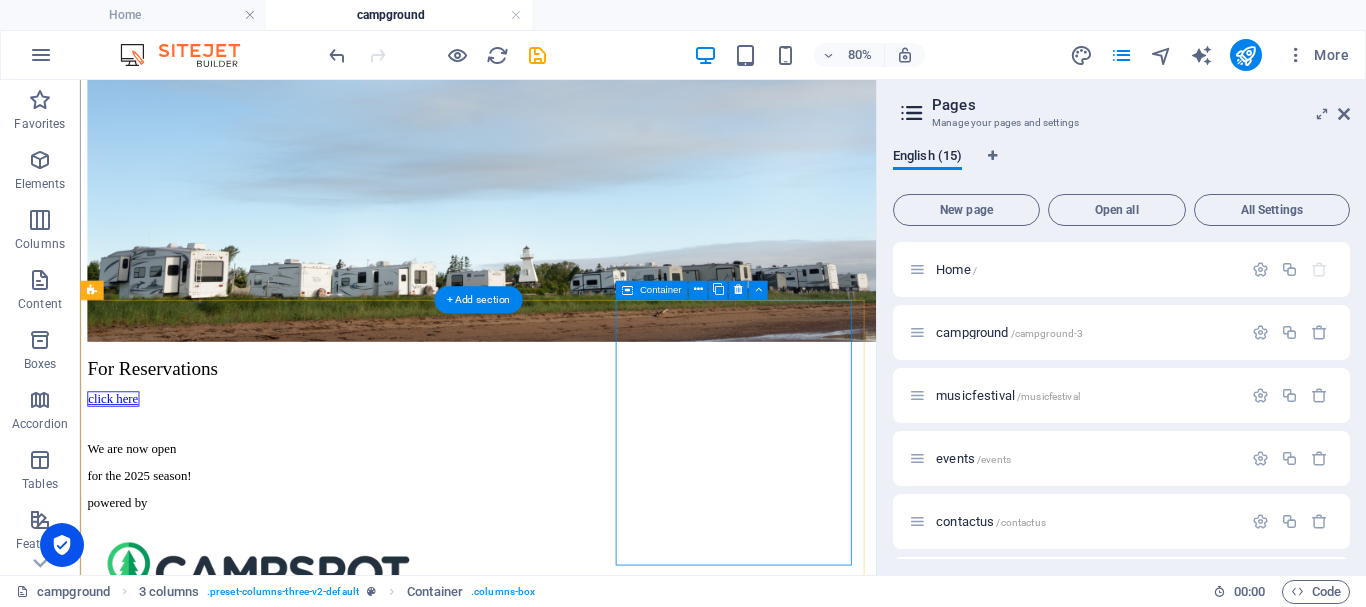 scroll, scrollTop: 439, scrollLeft: 0, axis: vertical 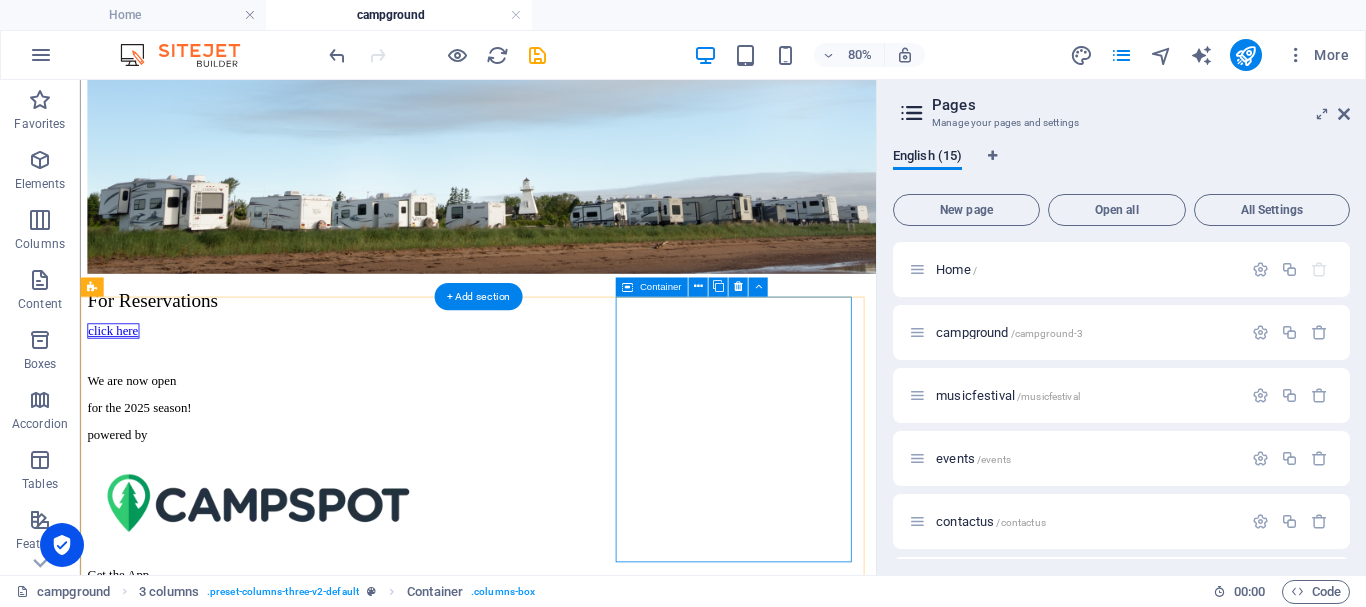 click on "Campground Map Below" at bounding box center [577, 1080] 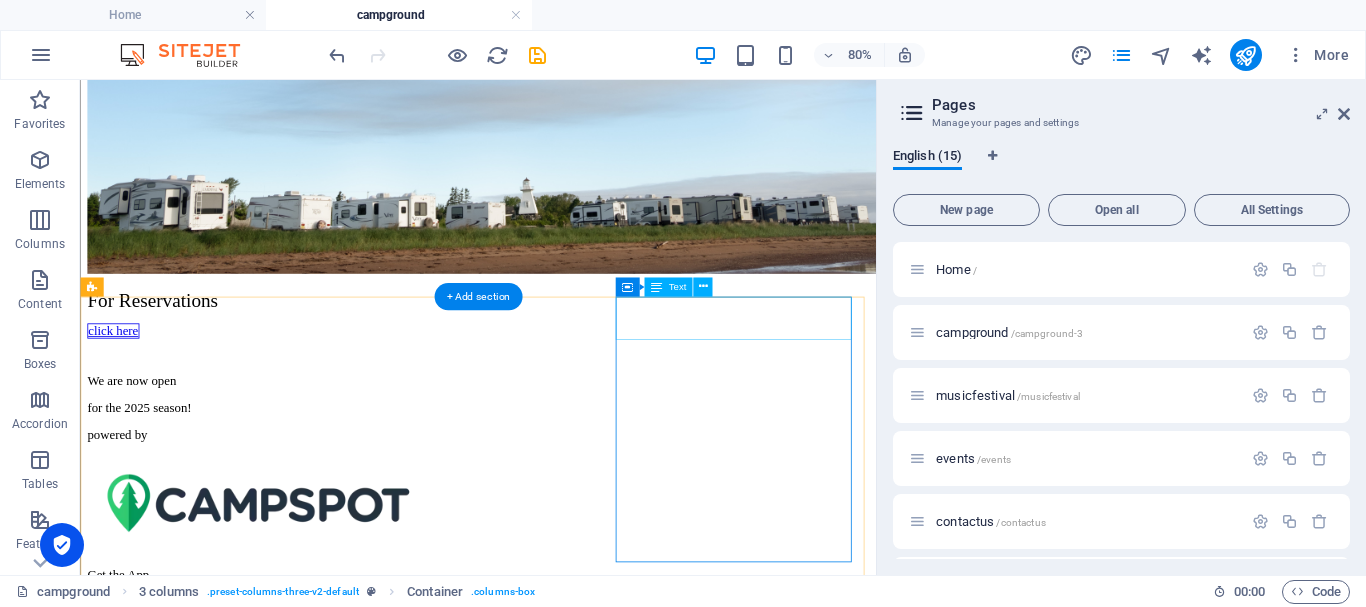 click on "Campground Map Below" at bounding box center (577, 1080) 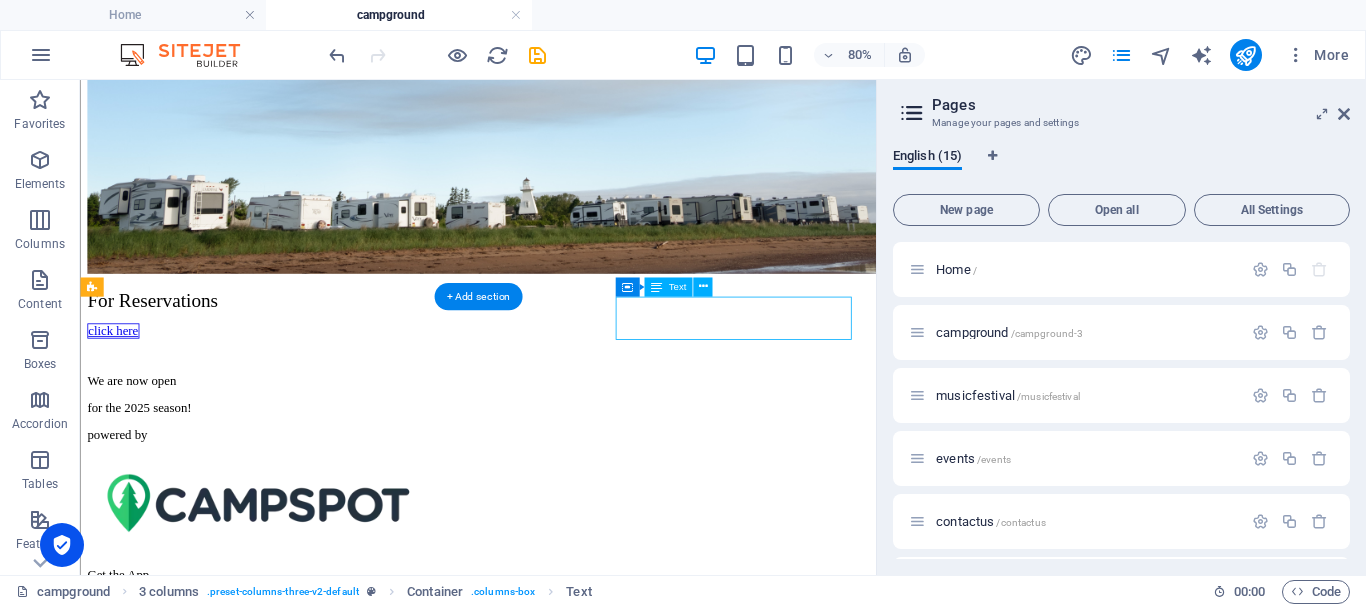 click on "Campground Map Below" at bounding box center [577, 1080] 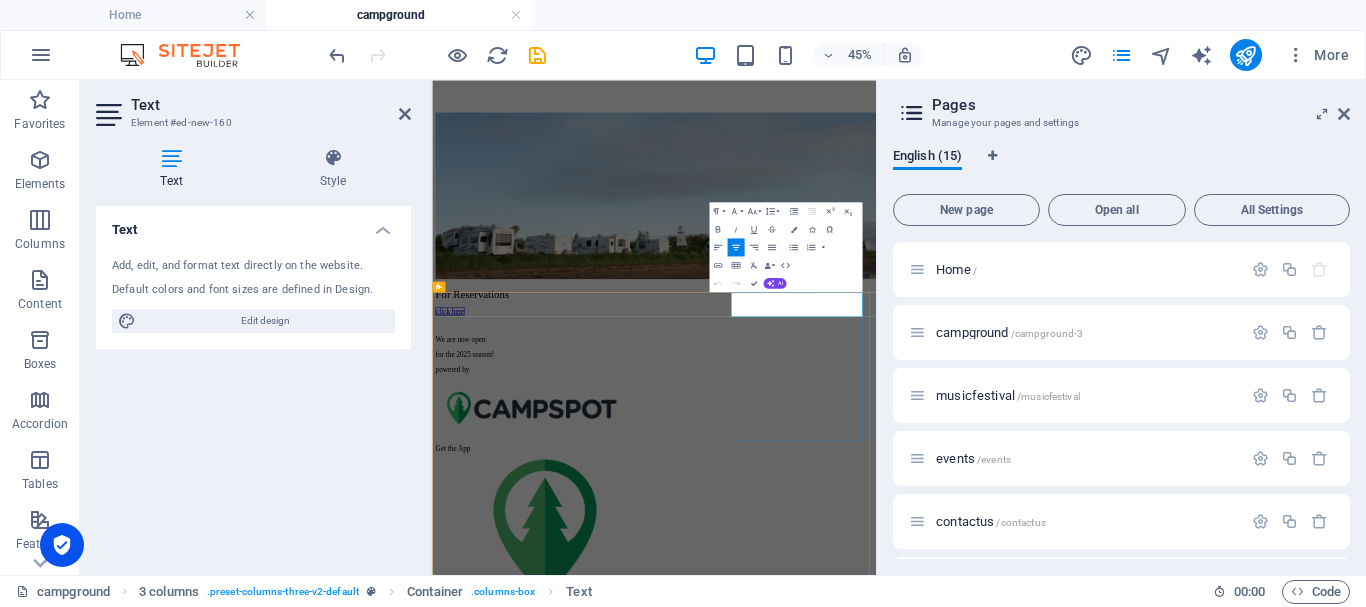drag, startPoint x: 1229, startPoint y: 791, endPoint x: 1320, endPoint y: 481, distance: 323.08047 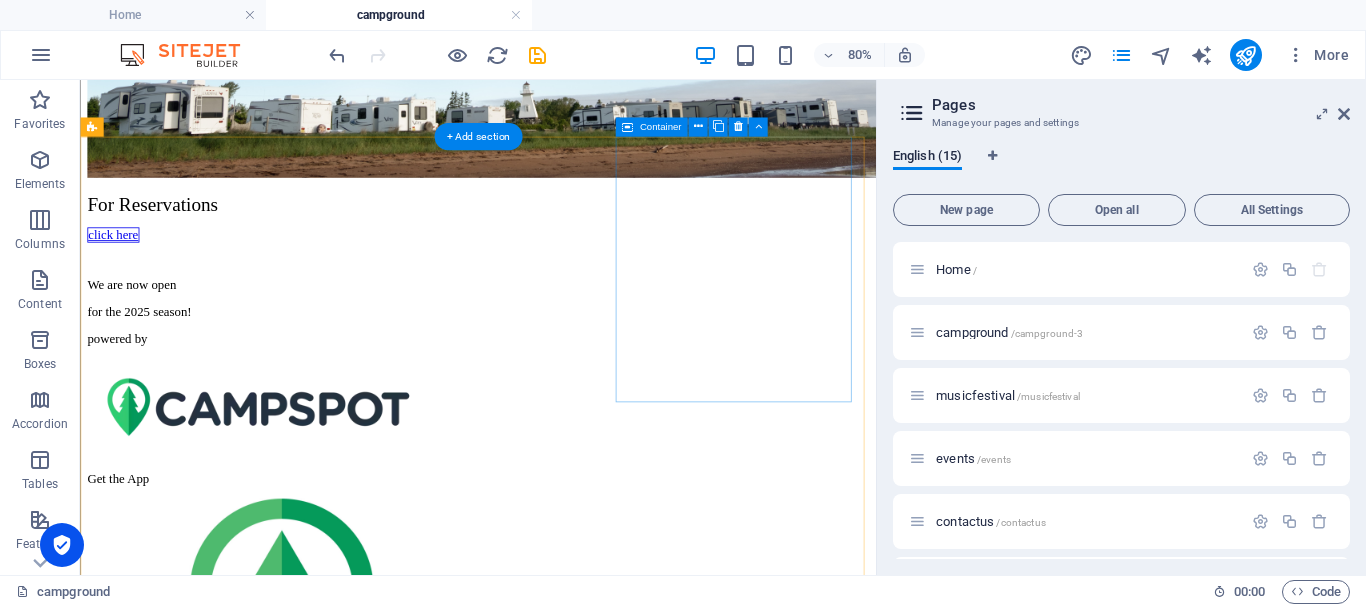 scroll, scrollTop: 439, scrollLeft: 0, axis: vertical 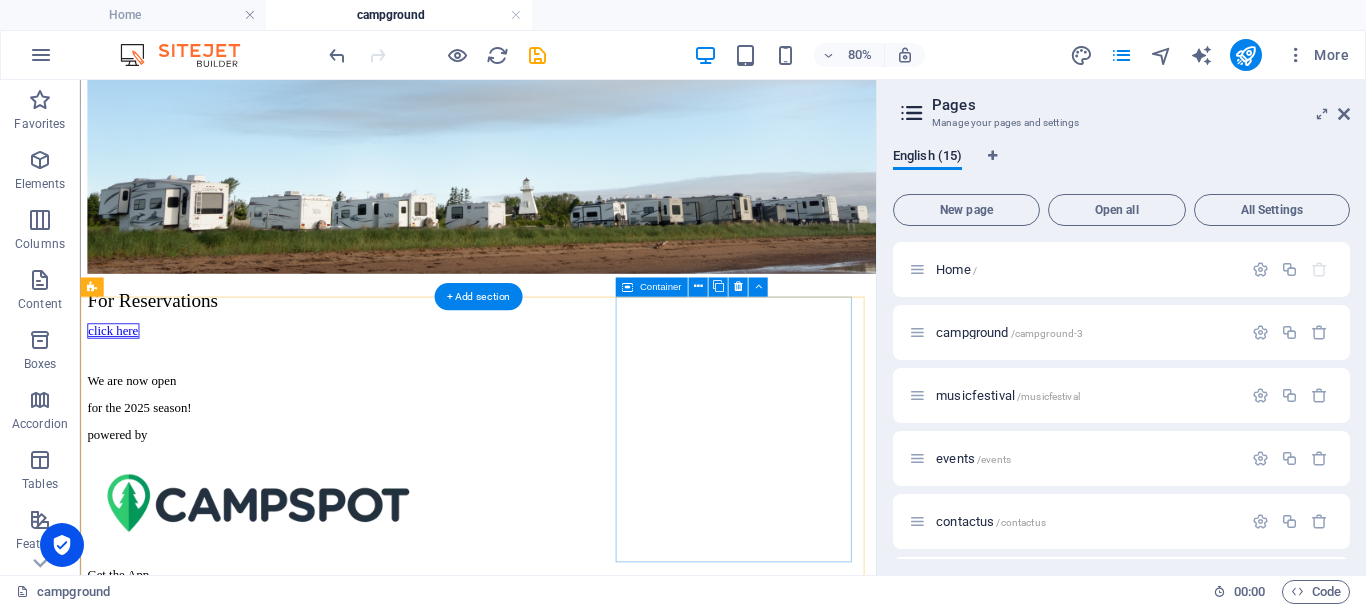 click on "Campground Map Below" at bounding box center [577, 1080] 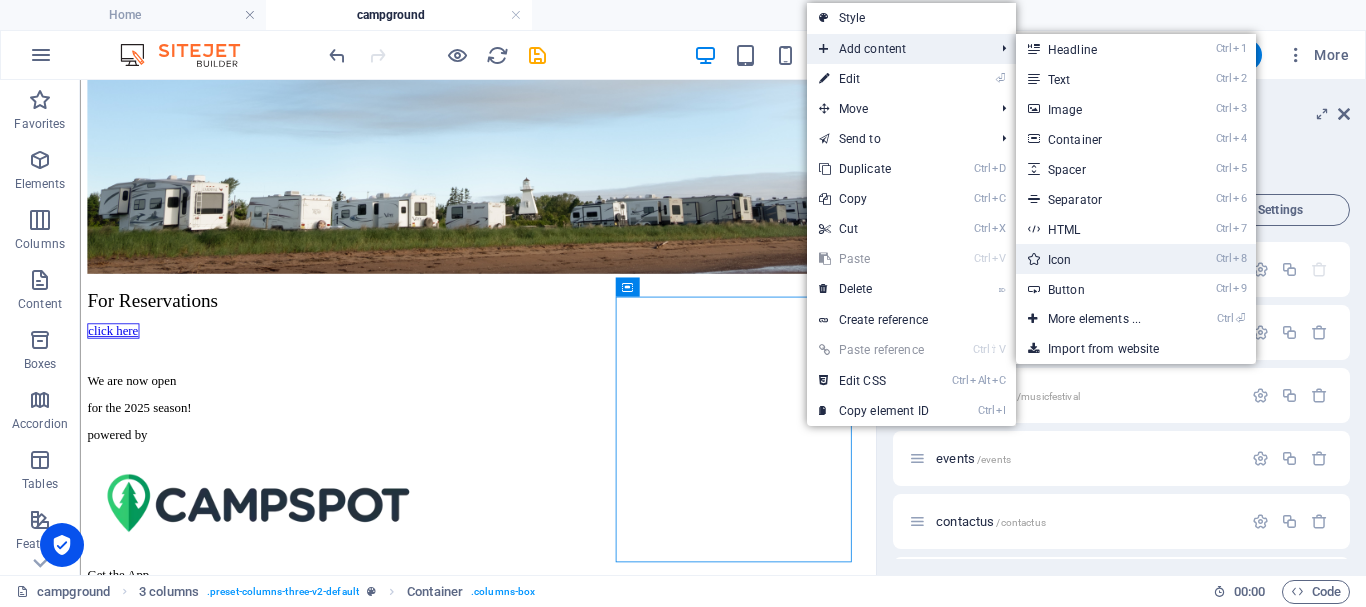click on "Ctrl 8  Icon" at bounding box center [1098, 259] 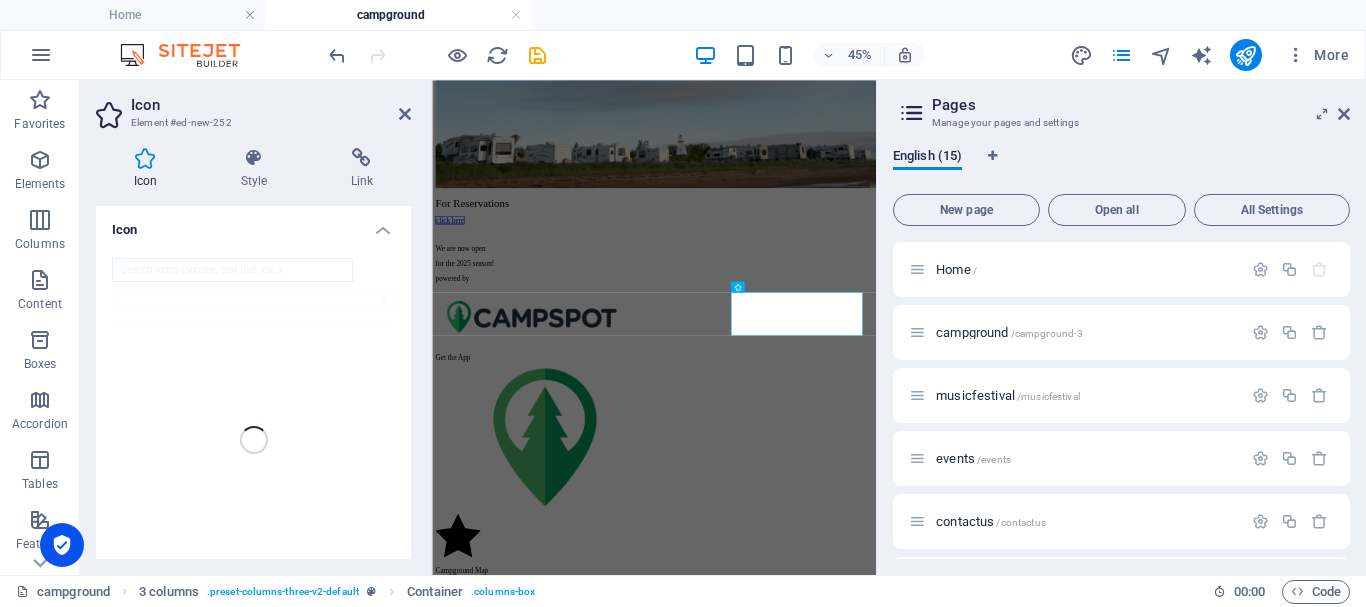 scroll, scrollTop: 236, scrollLeft: 0, axis: vertical 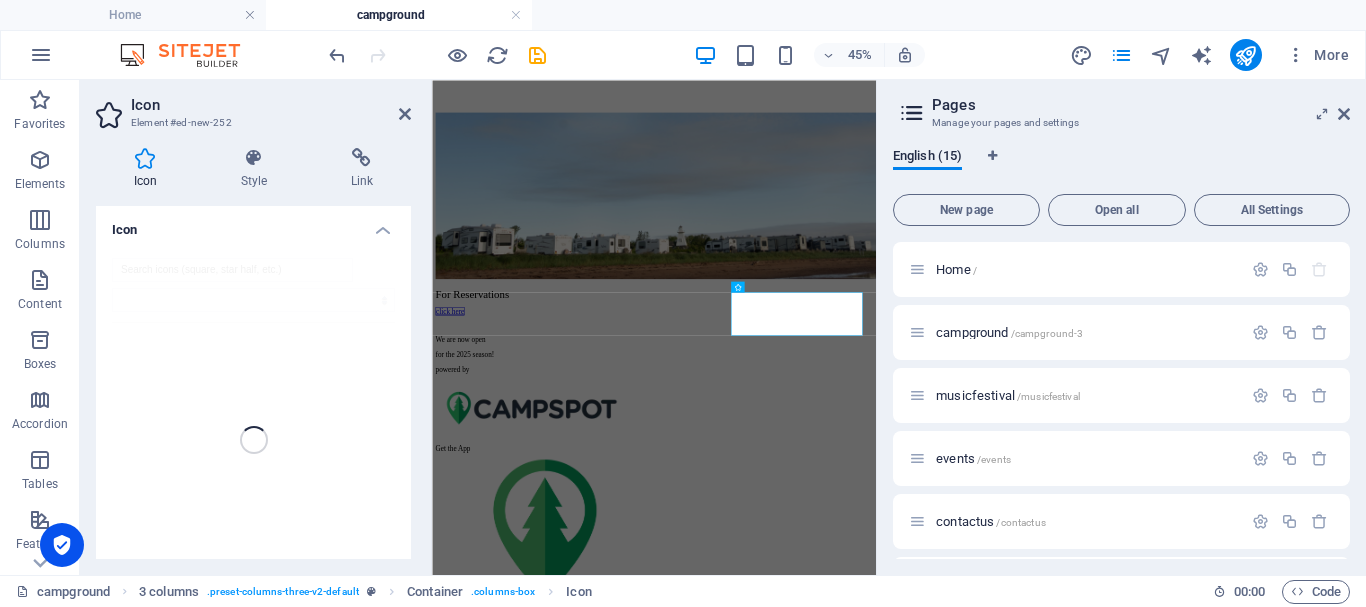 click at bounding box center (253, 440) 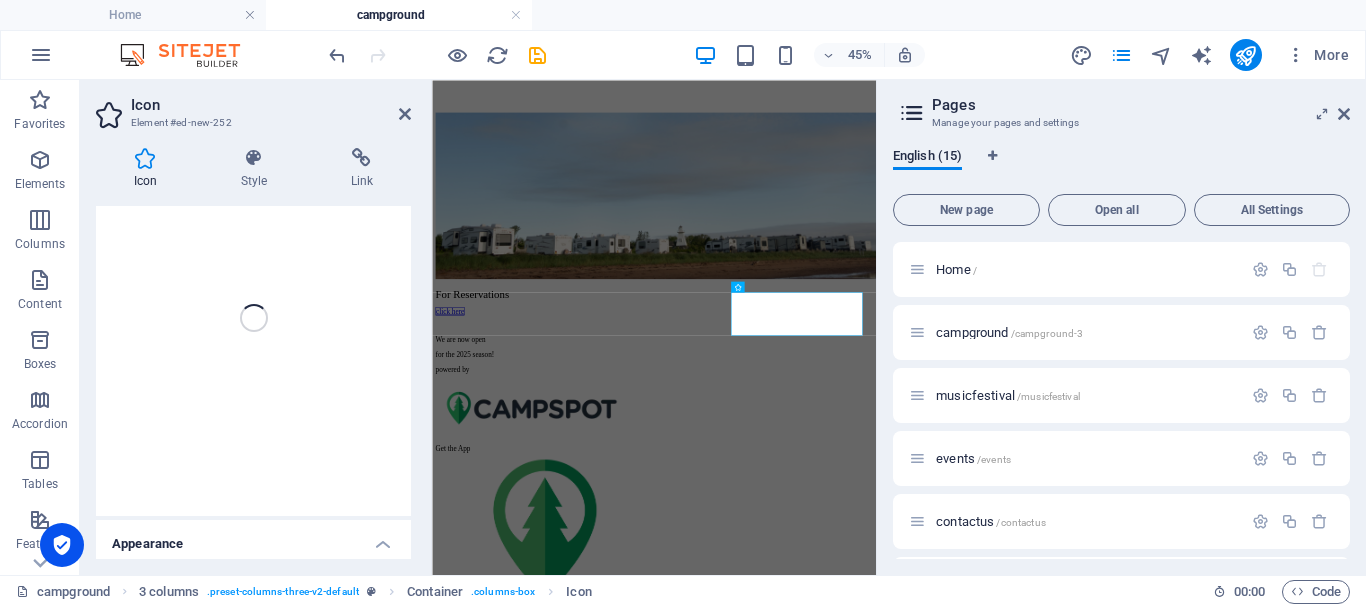 scroll, scrollTop: 97, scrollLeft: 0, axis: vertical 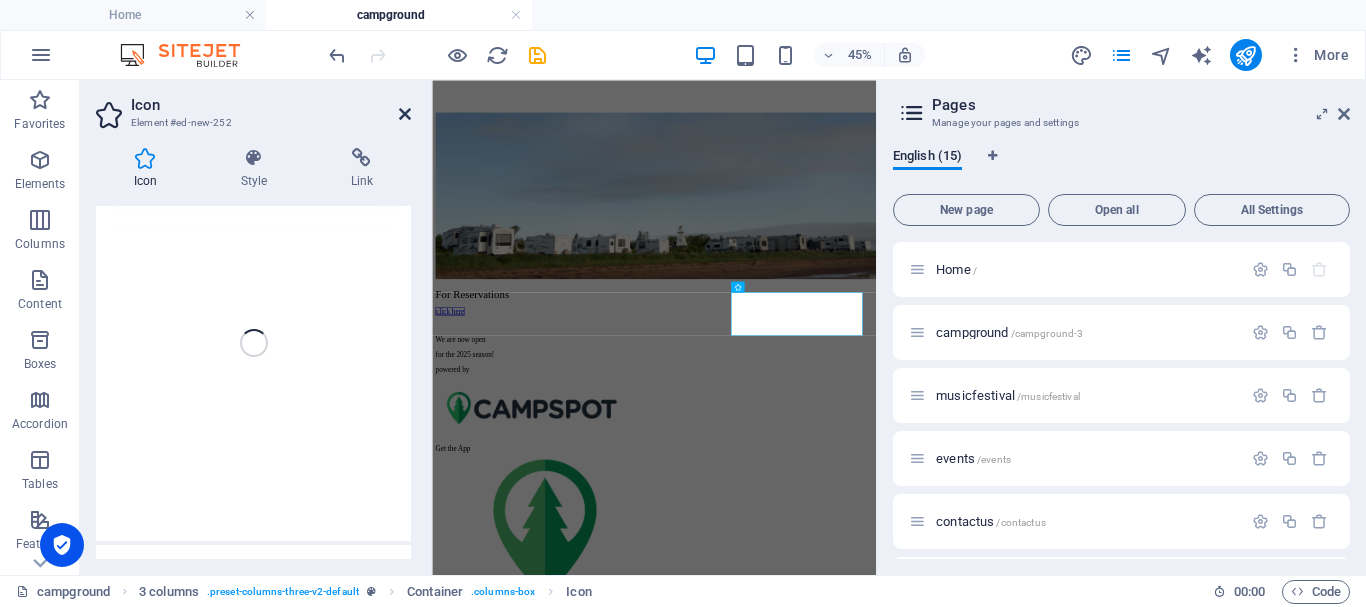 click at bounding box center (405, 114) 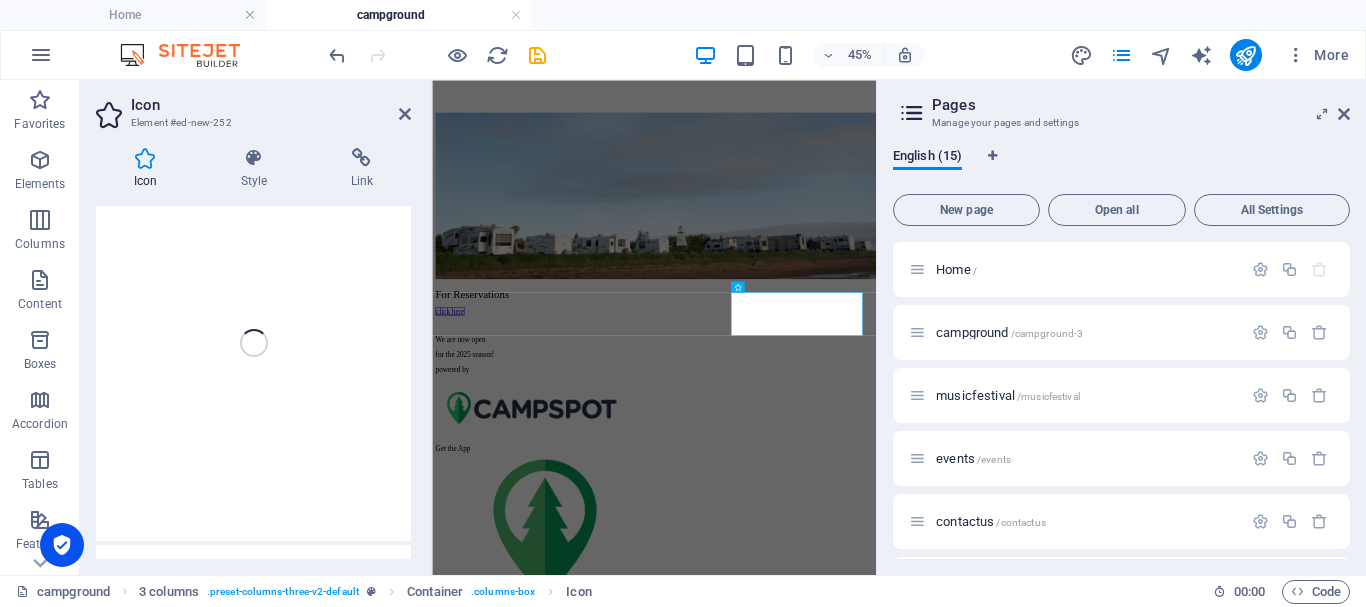 scroll, scrollTop: 439, scrollLeft: 0, axis: vertical 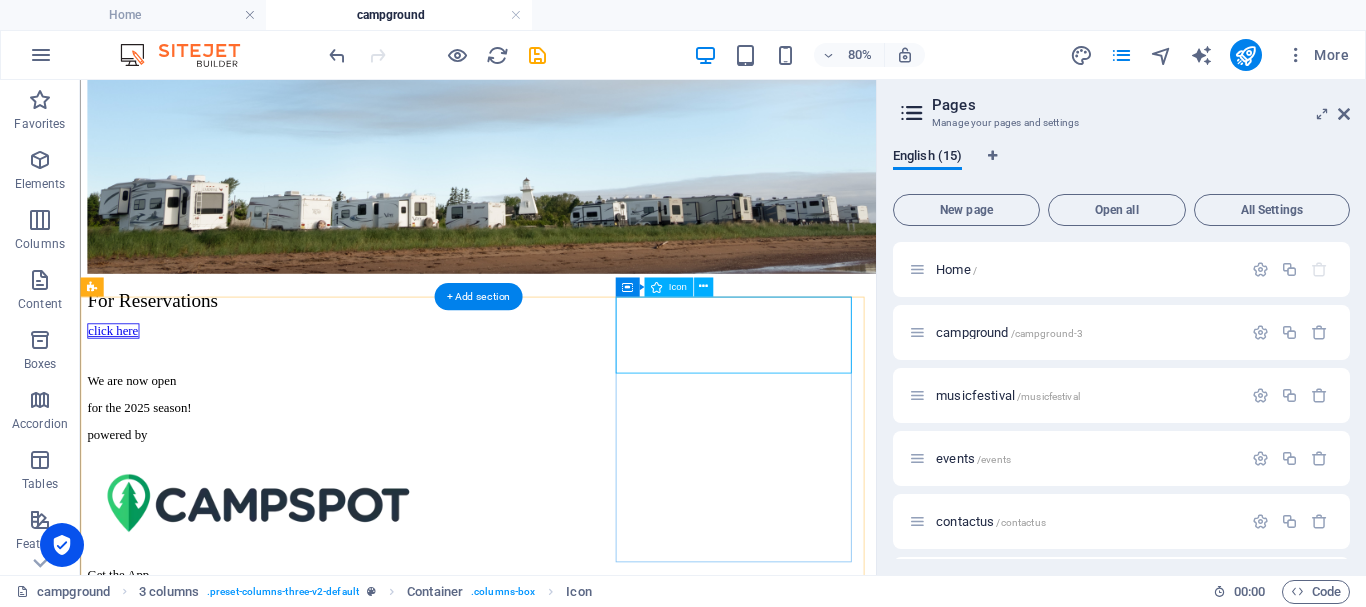 click at bounding box center (577, 1096) 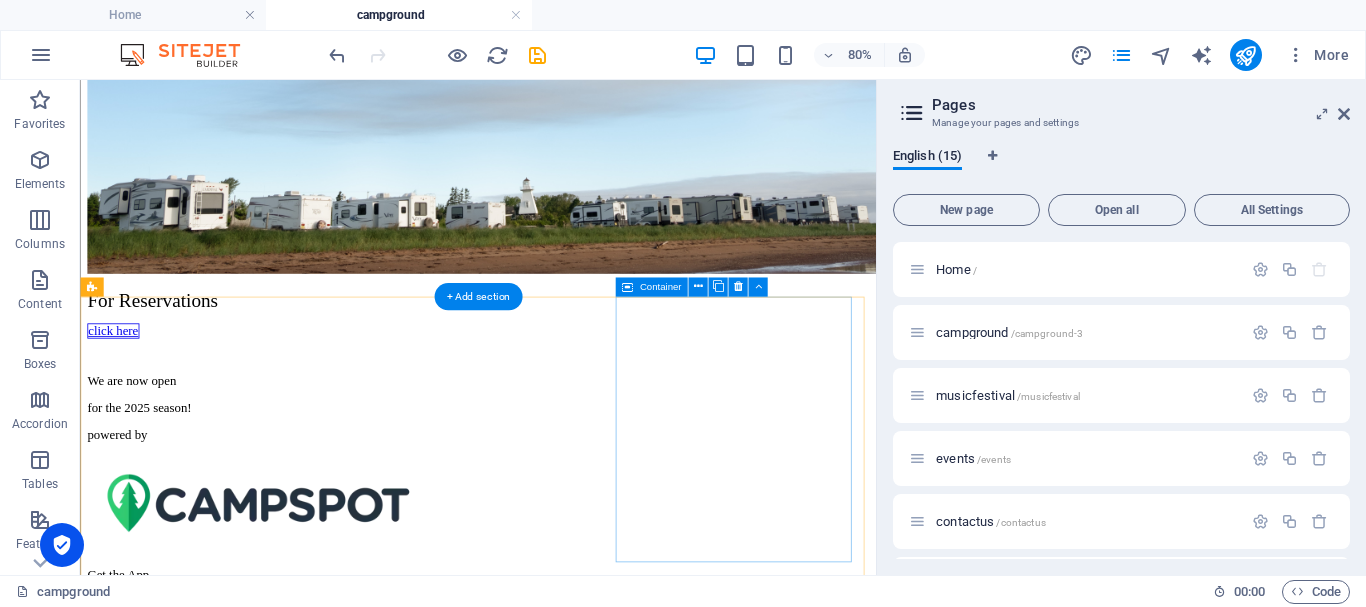 click on "Campground Map Below" at bounding box center (577, 1080) 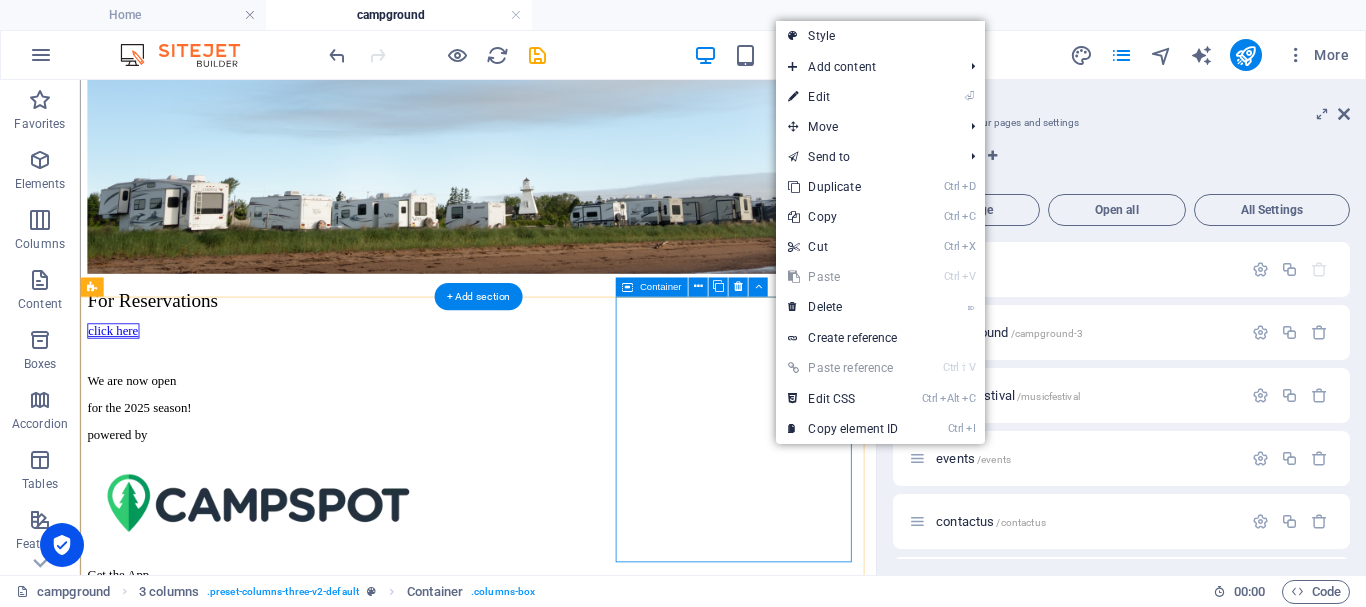 click on "Campground Map Below" at bounding box center (577, 1080) 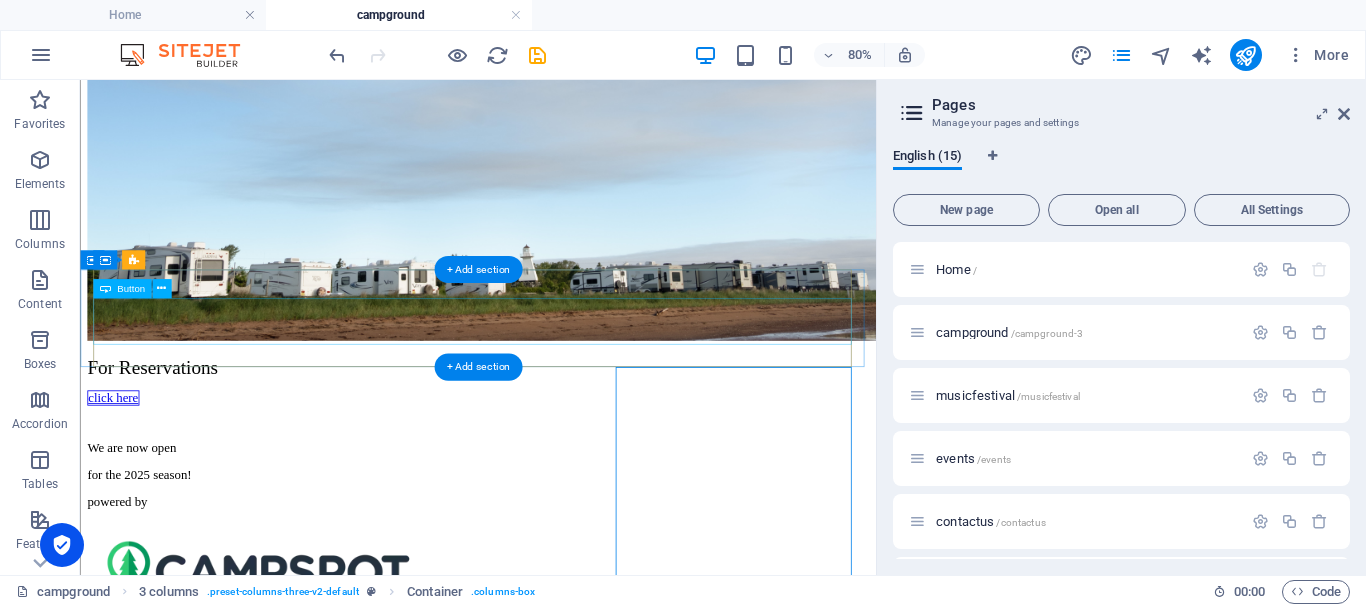 scroll, scrollTop: 350, scrollLeft: 0, axis: vertical 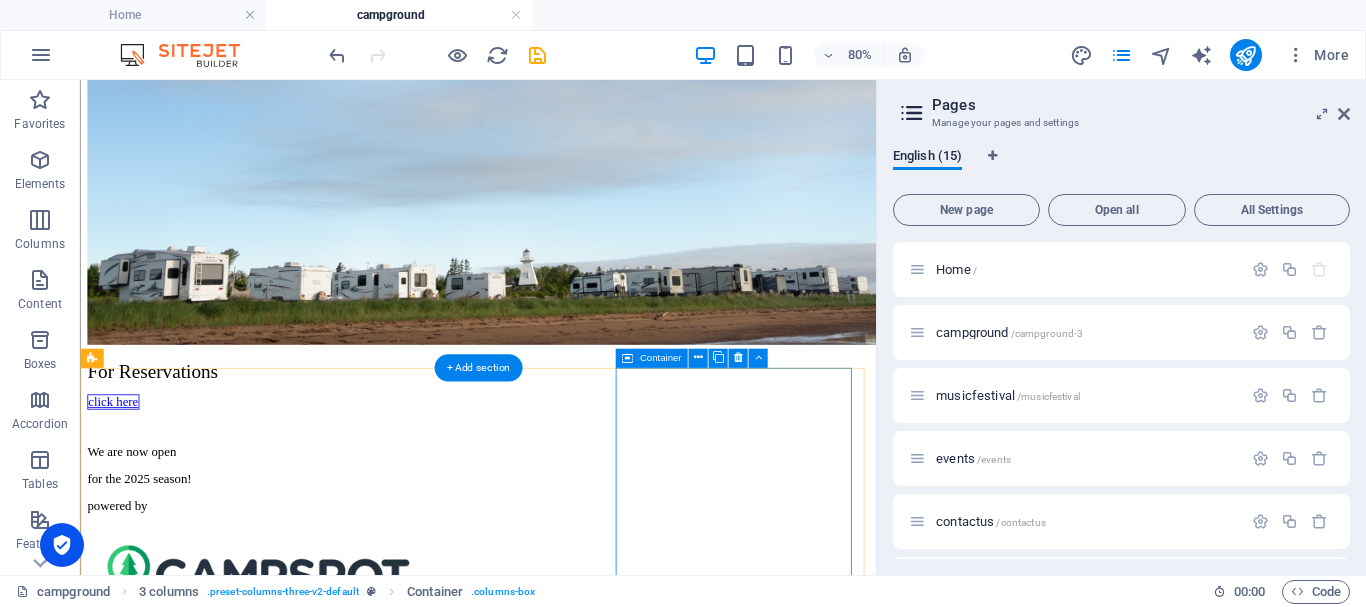 click on "Campground Map Below" at bounding box center (577, 1169) 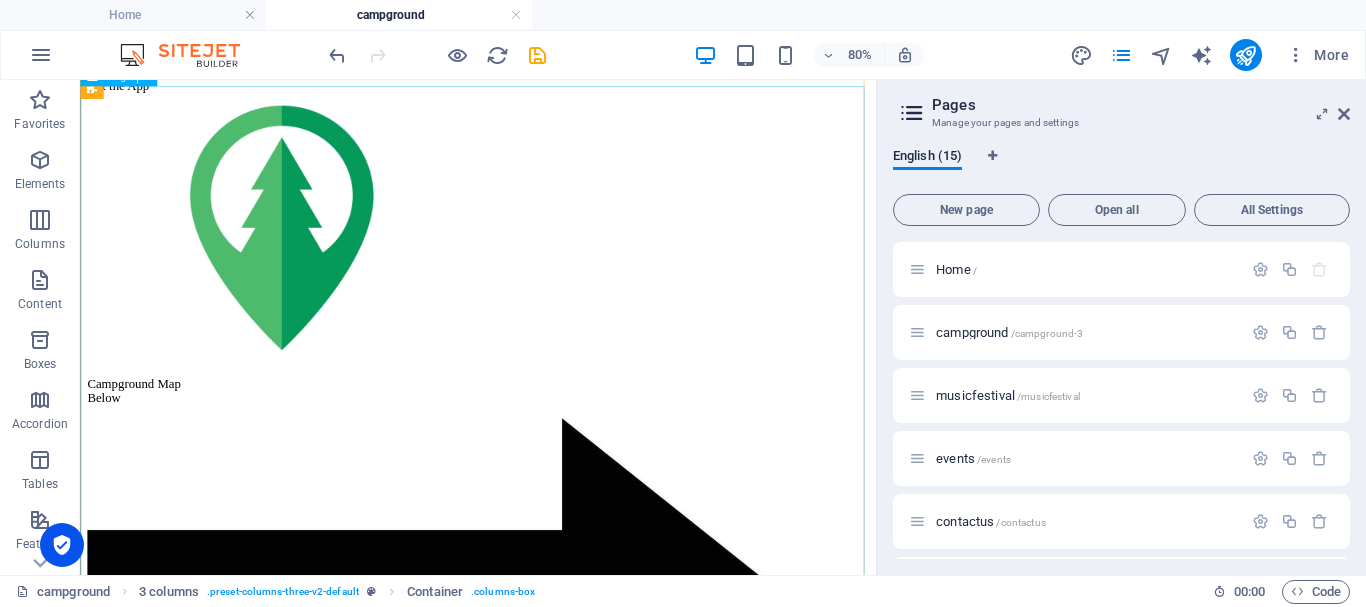 click at bounding box center [577, 824] 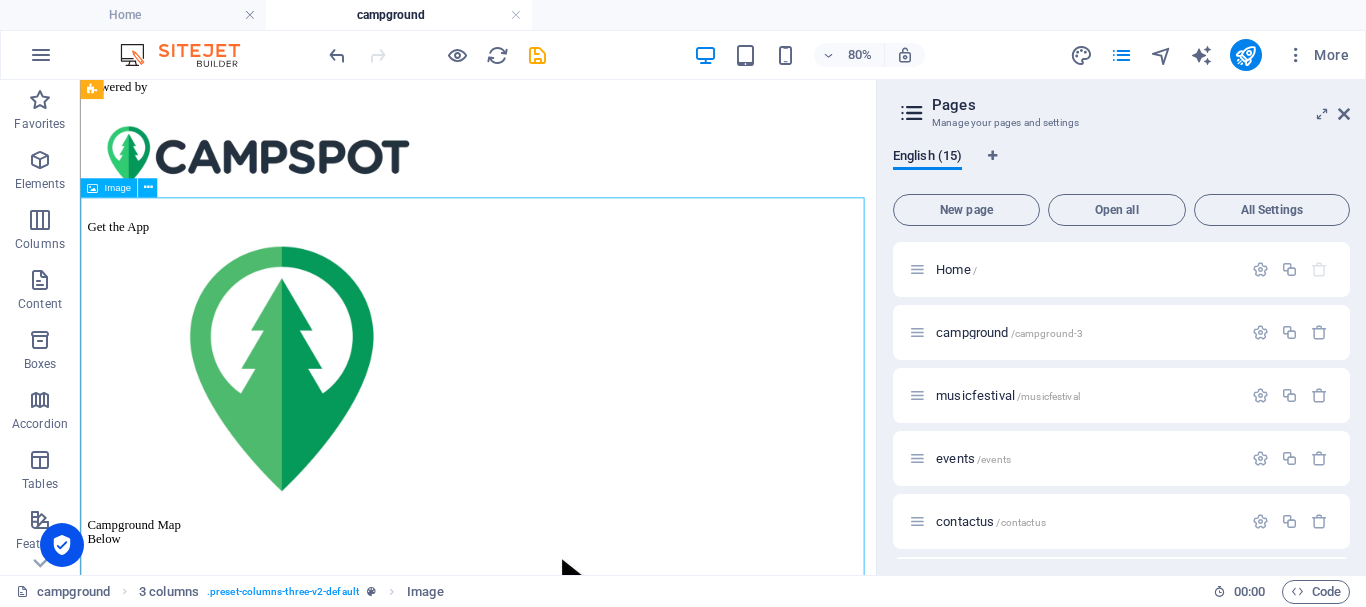 scroll, scrollTop: 850, scrollLeft: 0, axis: vertical 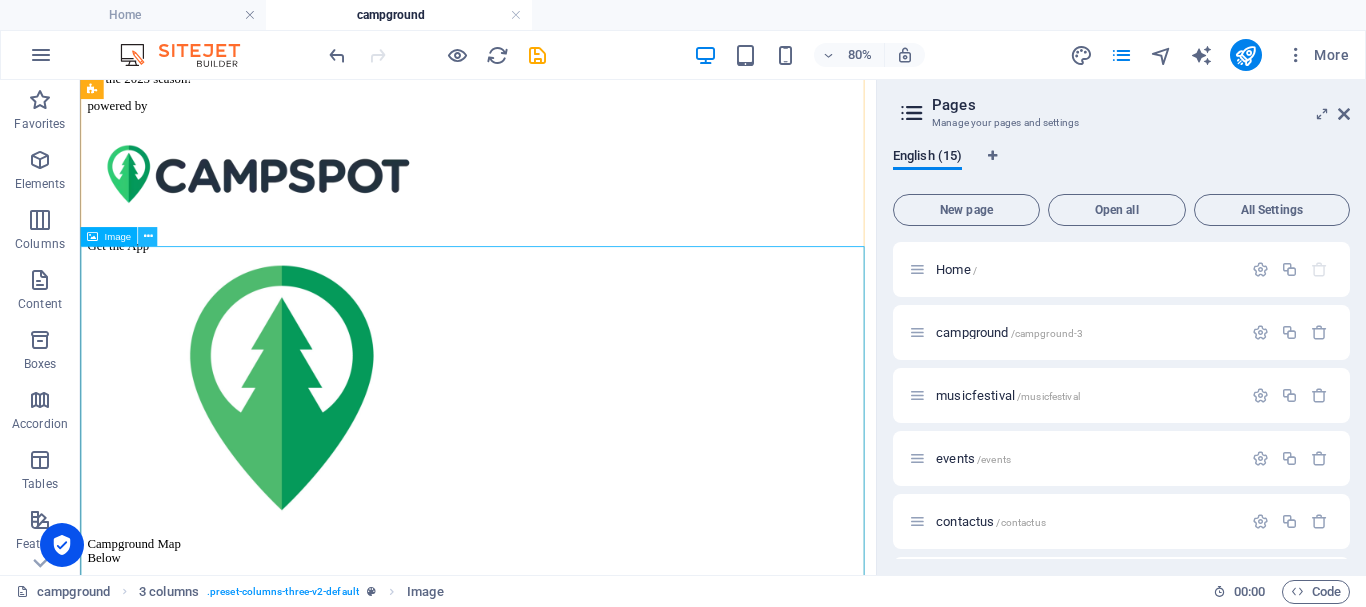 click at bounding box center [147, 236] 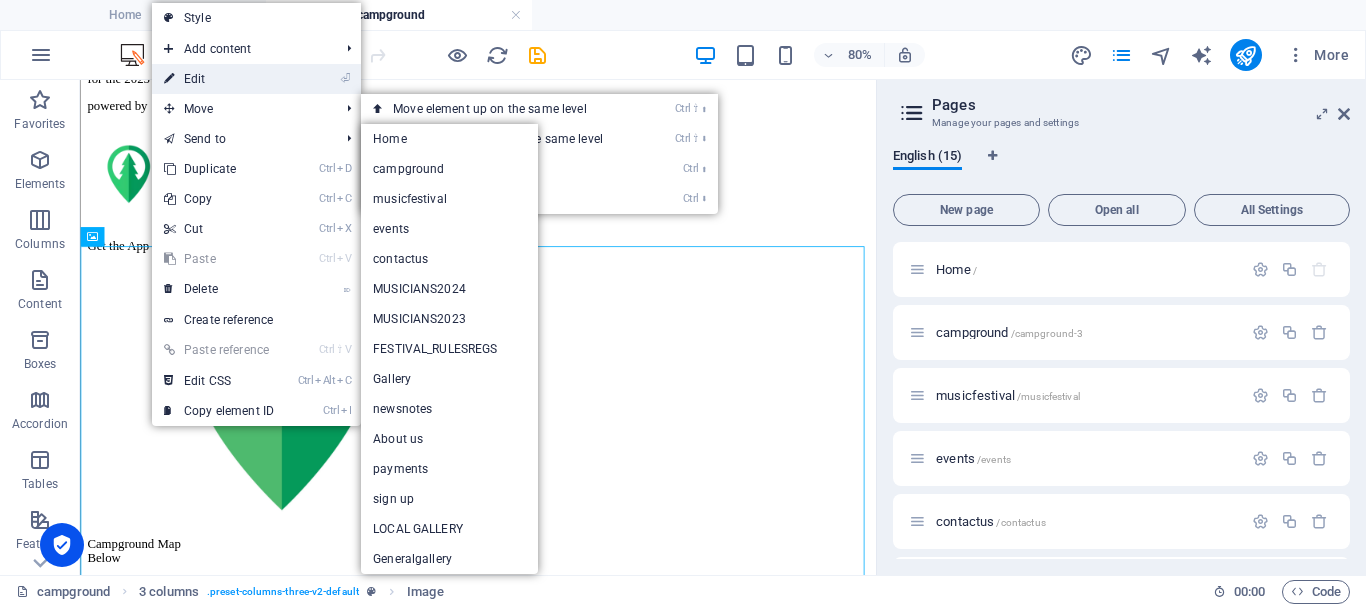 click on "⏎  Edit" at bounding box center (219, 79) 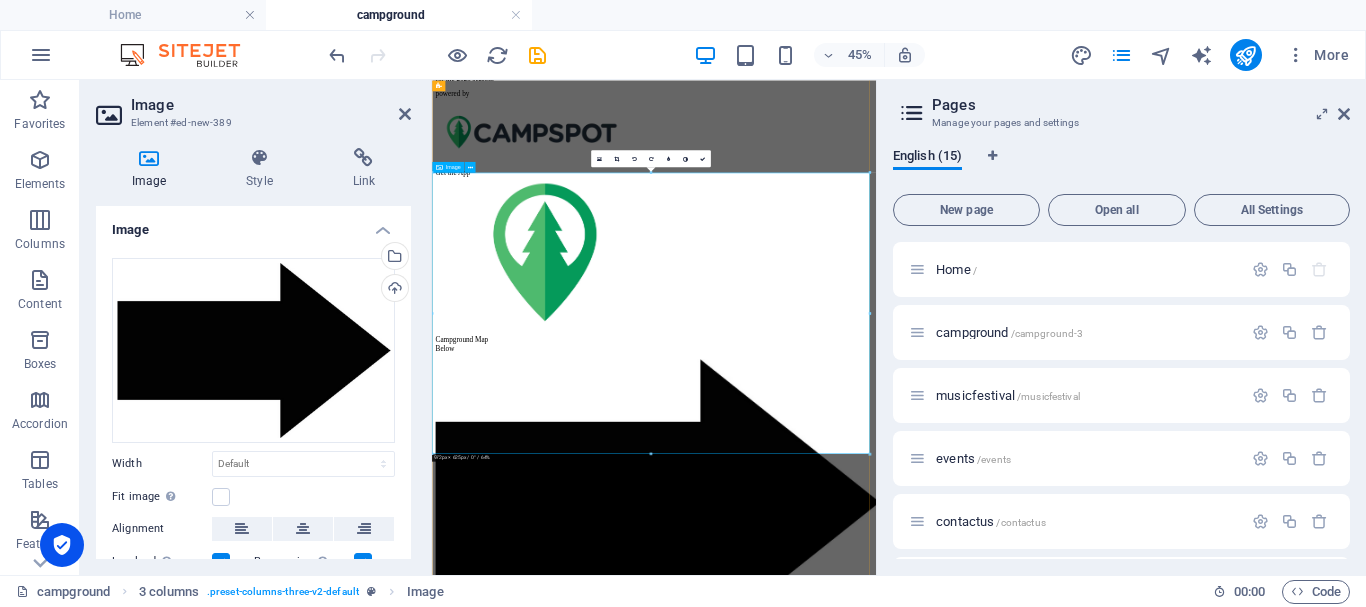 scroll, scrollTop: 847, scrollLeft: 0, axis: vertical 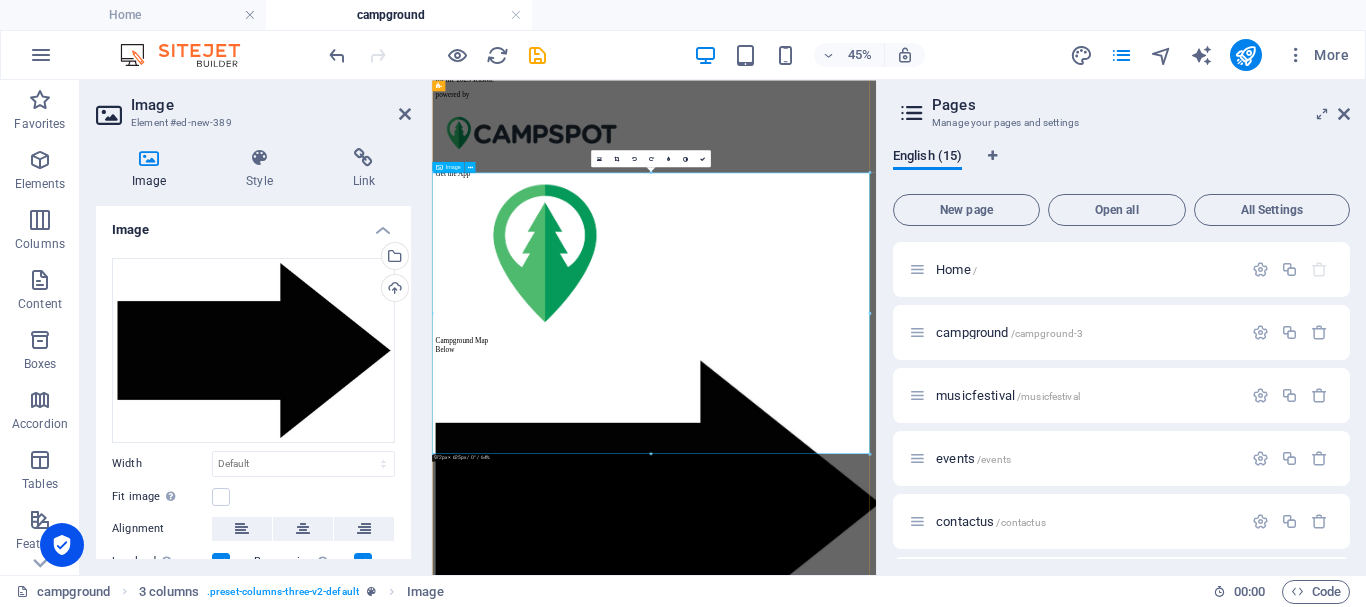 drag, startPoint x: 1302, startPoint y: 252, endPoint x: 1089, endPoint y: 444, distance: 286.76297 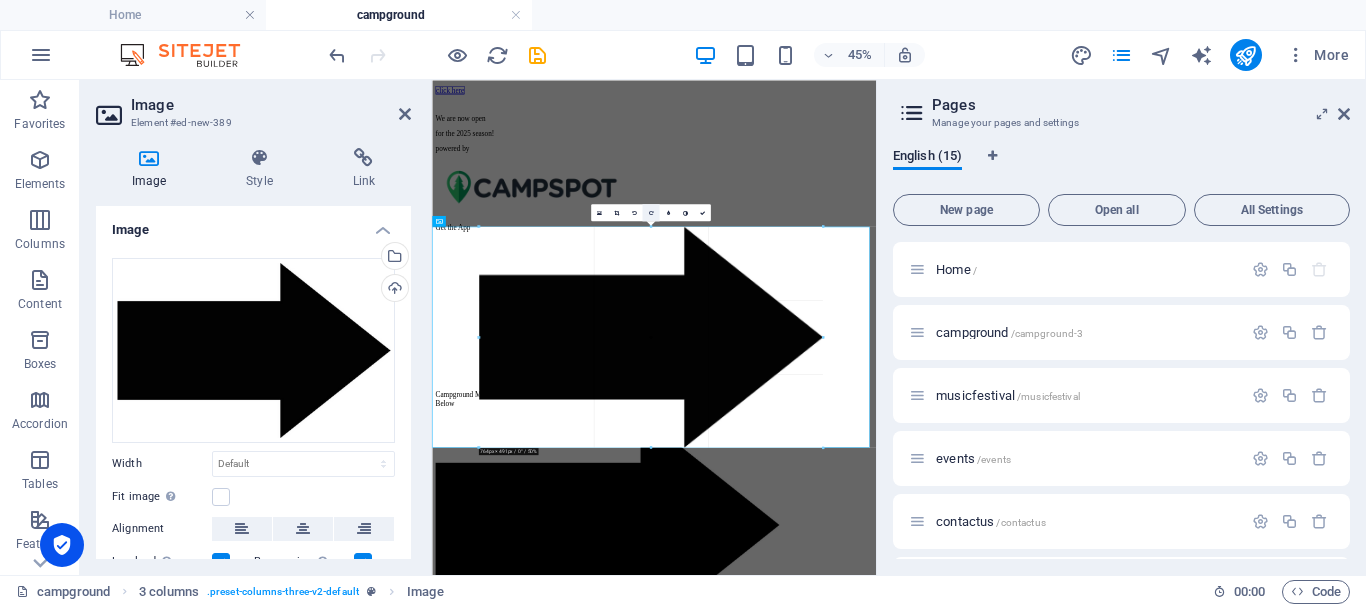 scroll, scrollTop: 723, scrollLeft: 0, axis: vertical 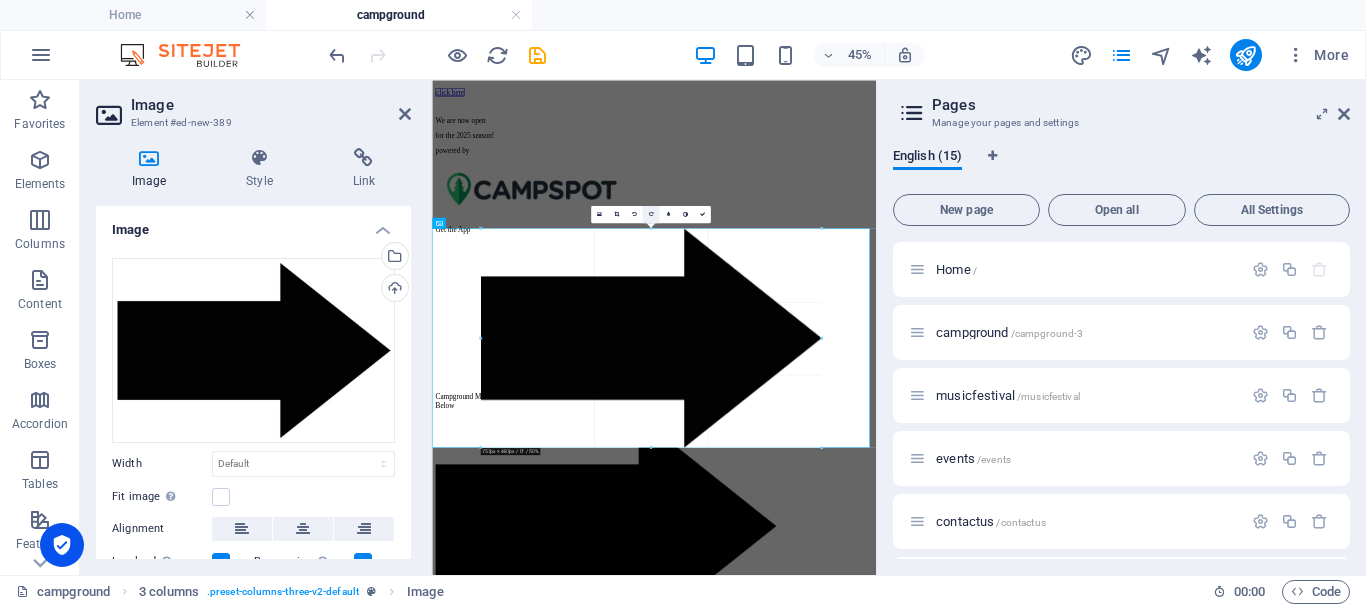 type on "757" 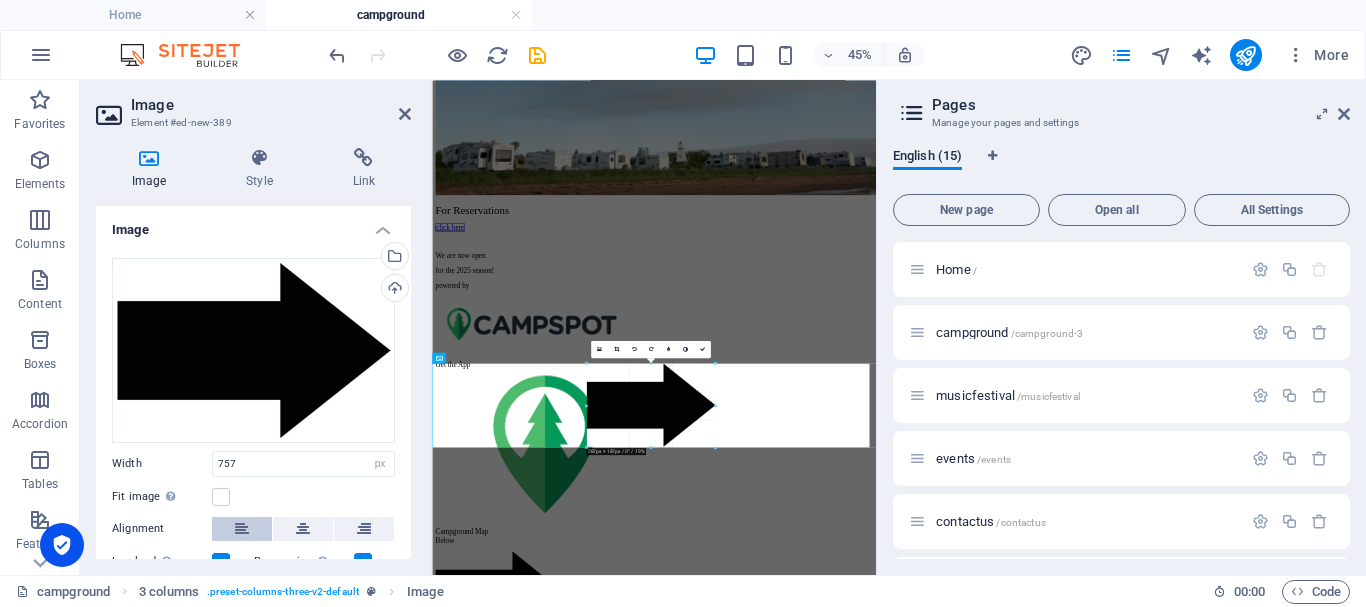 drag, startPoint x: 823, startPoint y: 229, endPoint x: 266, endPoint y: 531, distance: 633.6032 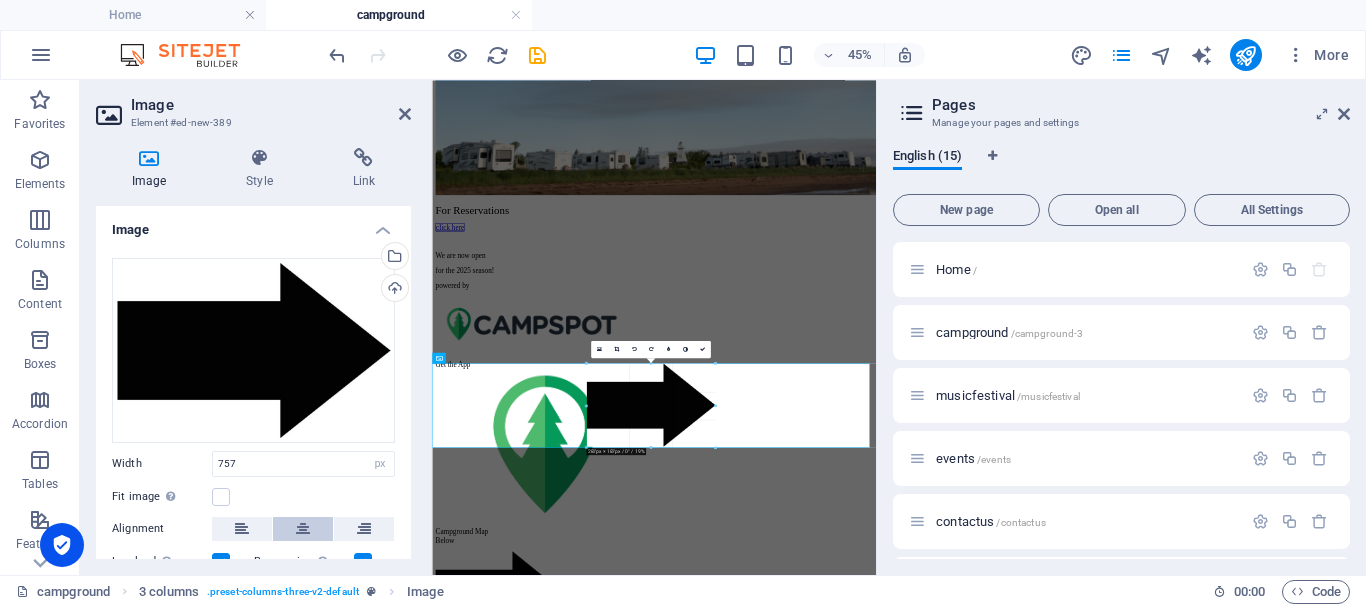type on "286" 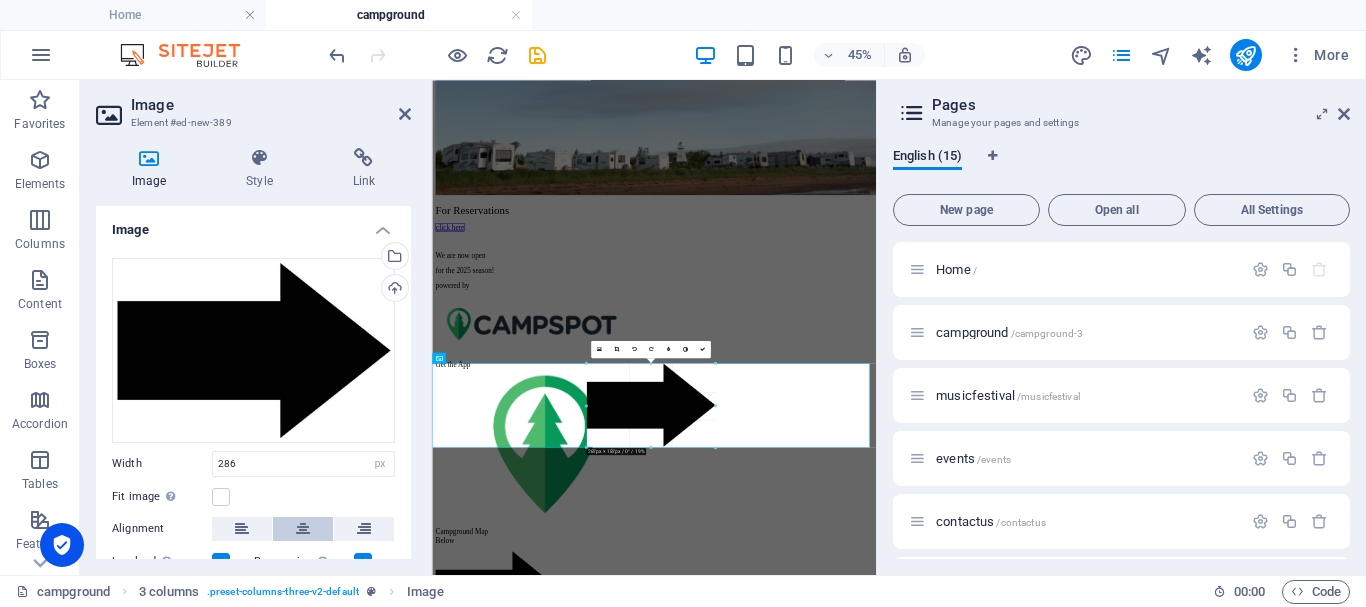 scroll, scrollTop: 420, scrollLeft: 0, axis: vertical 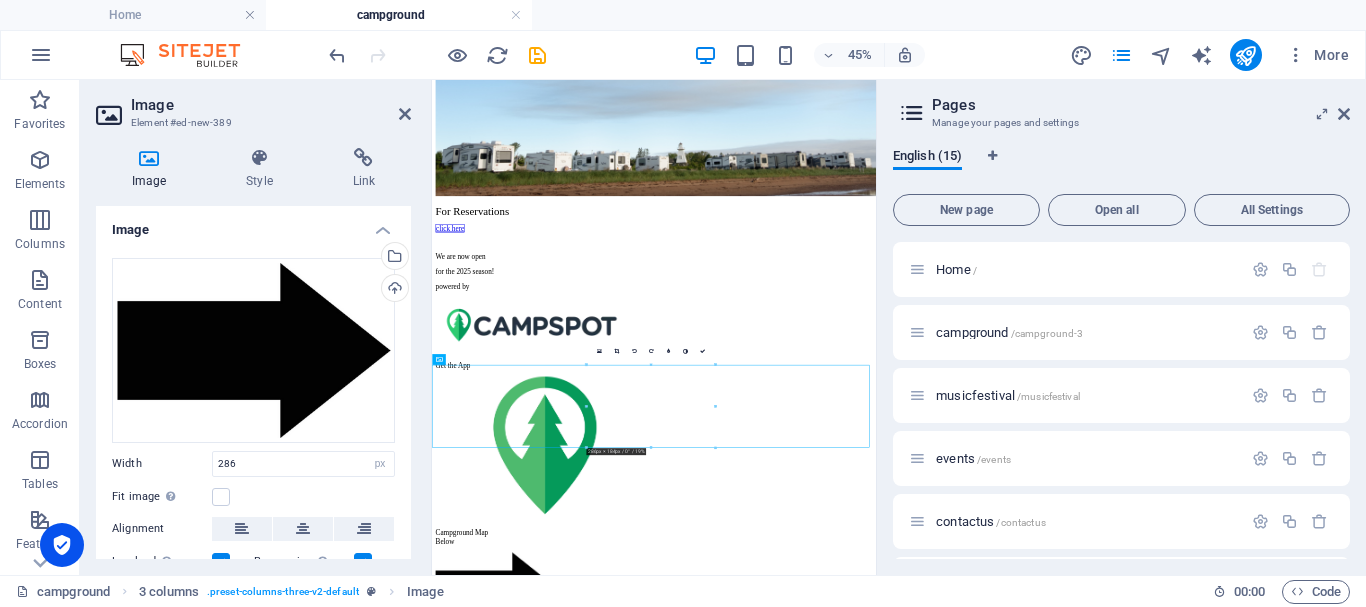 drag, startPoint x: 925, startPoint y: 773, endPoint x: 911, endPoint y: 817, distance: 46.173584 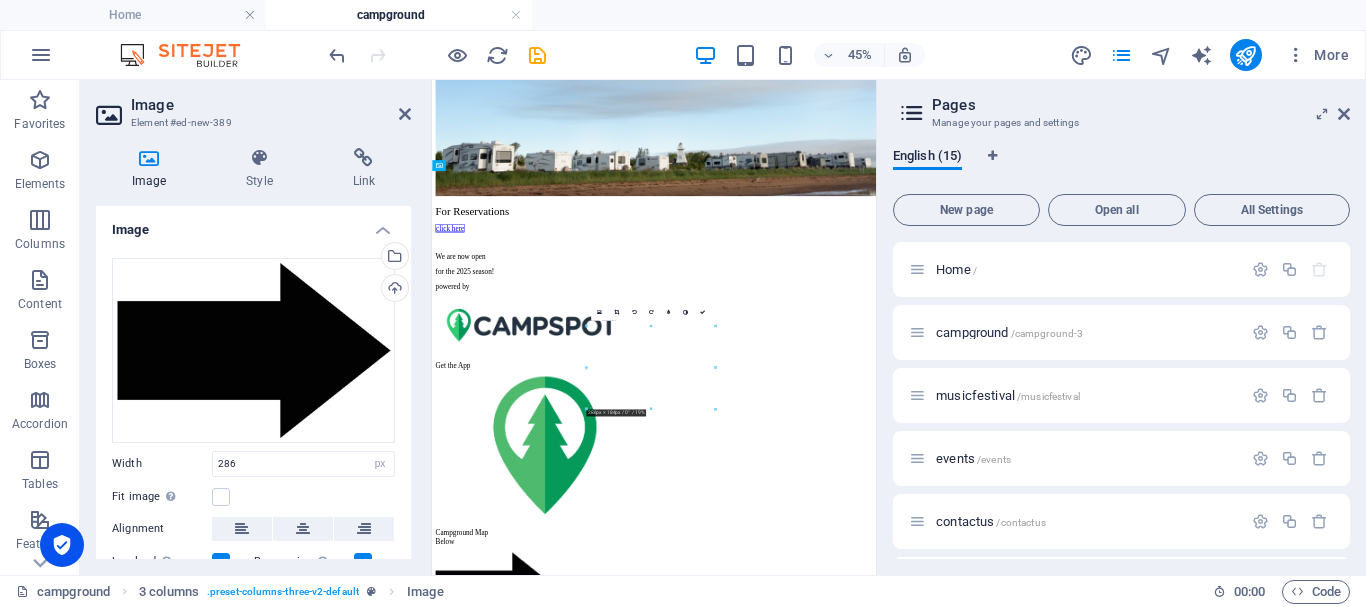scroll, scrollTop: 506, scrollLeft: 0, axis: vertical 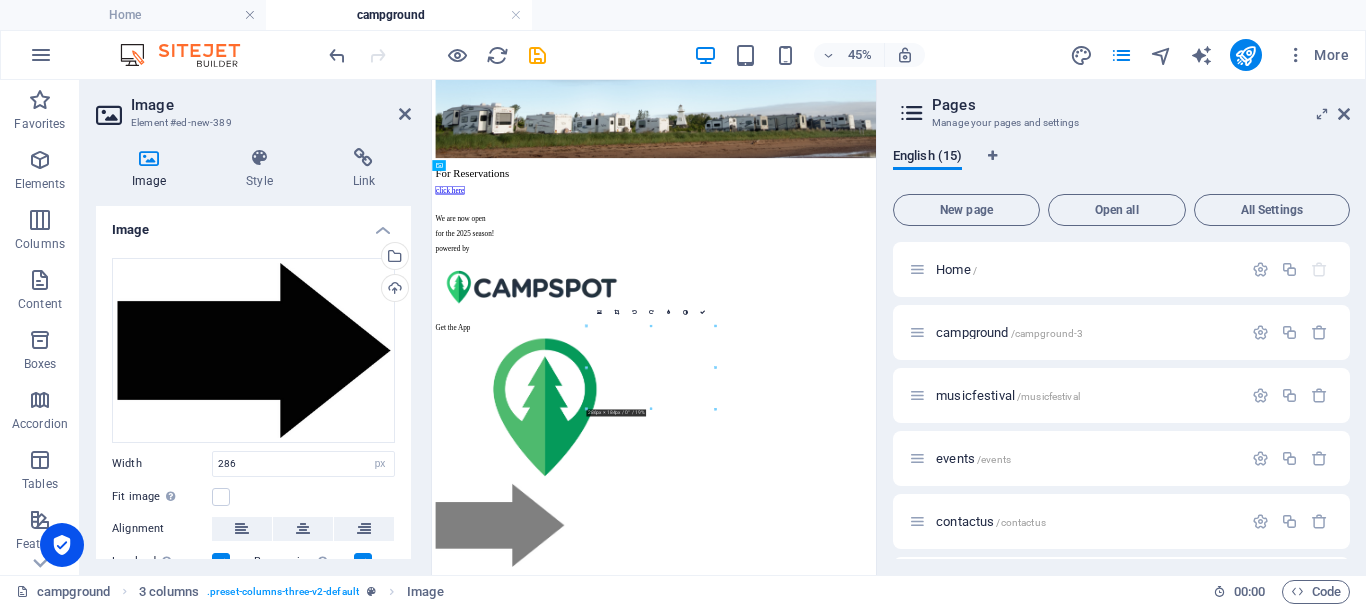 drag, startPoint x: 905, startPoint y: 808, endPoint x: 867, endPoint y: 780, distance: 47.201694 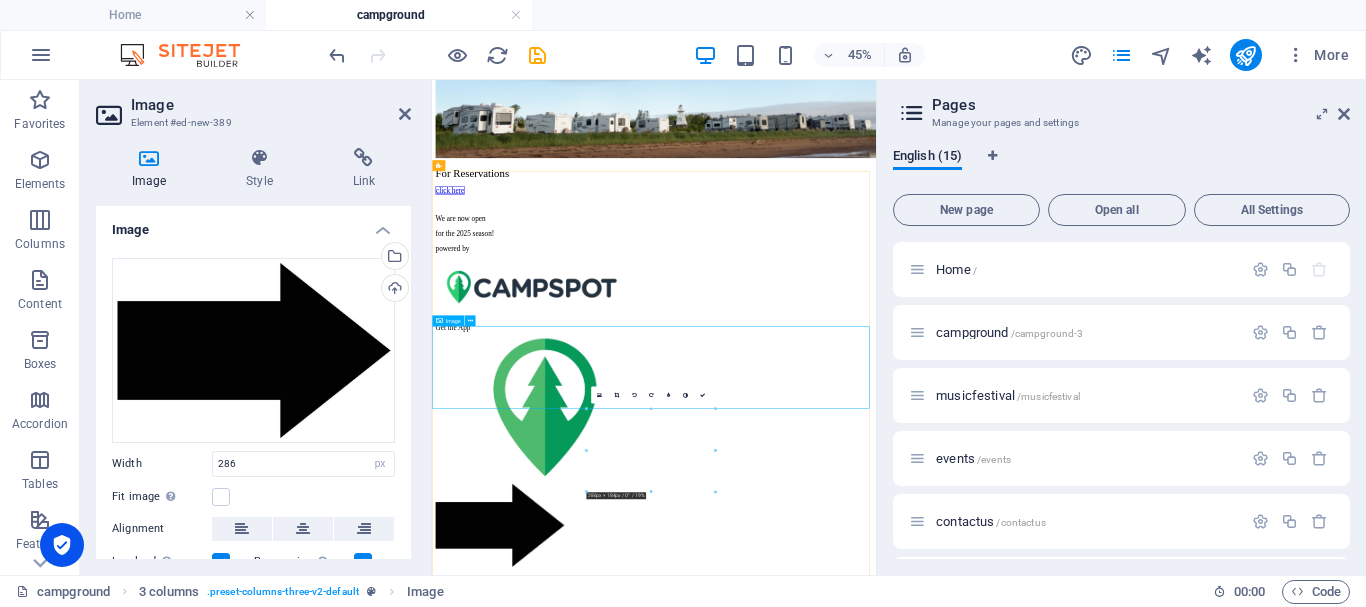 click at bounding box center (925, 1070) 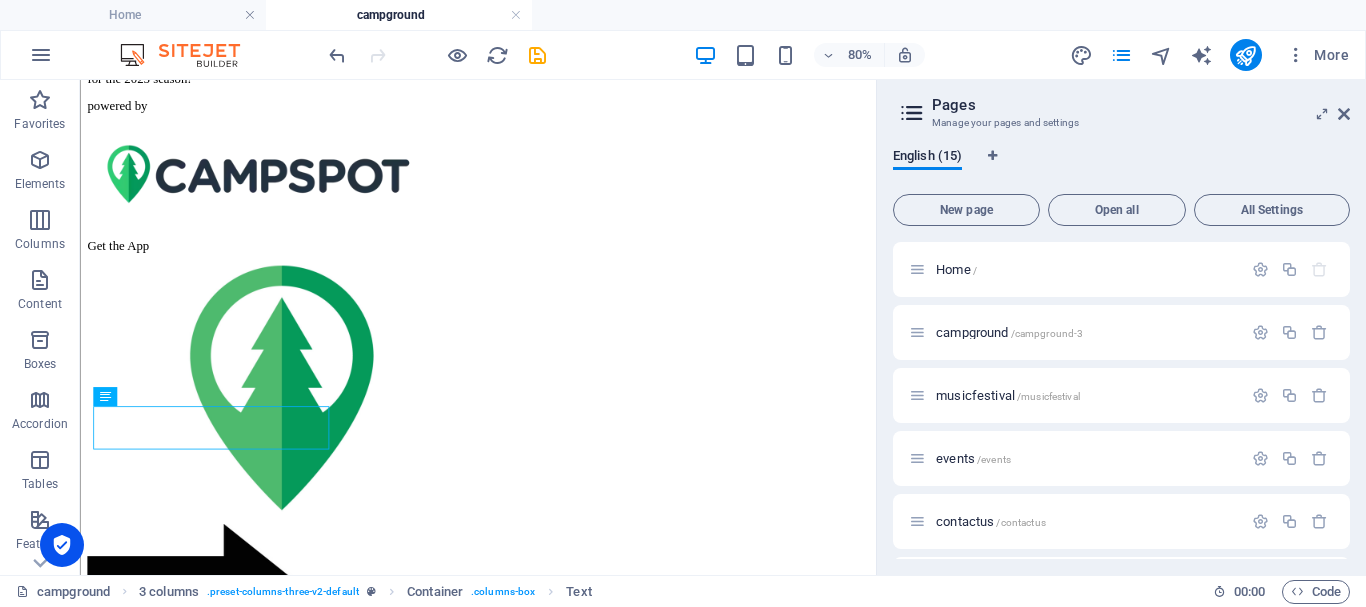 drag, startPoint x: 782, startPoint y: 478, endPoint x: 880, endPoint y: 425, distance: 111.41364 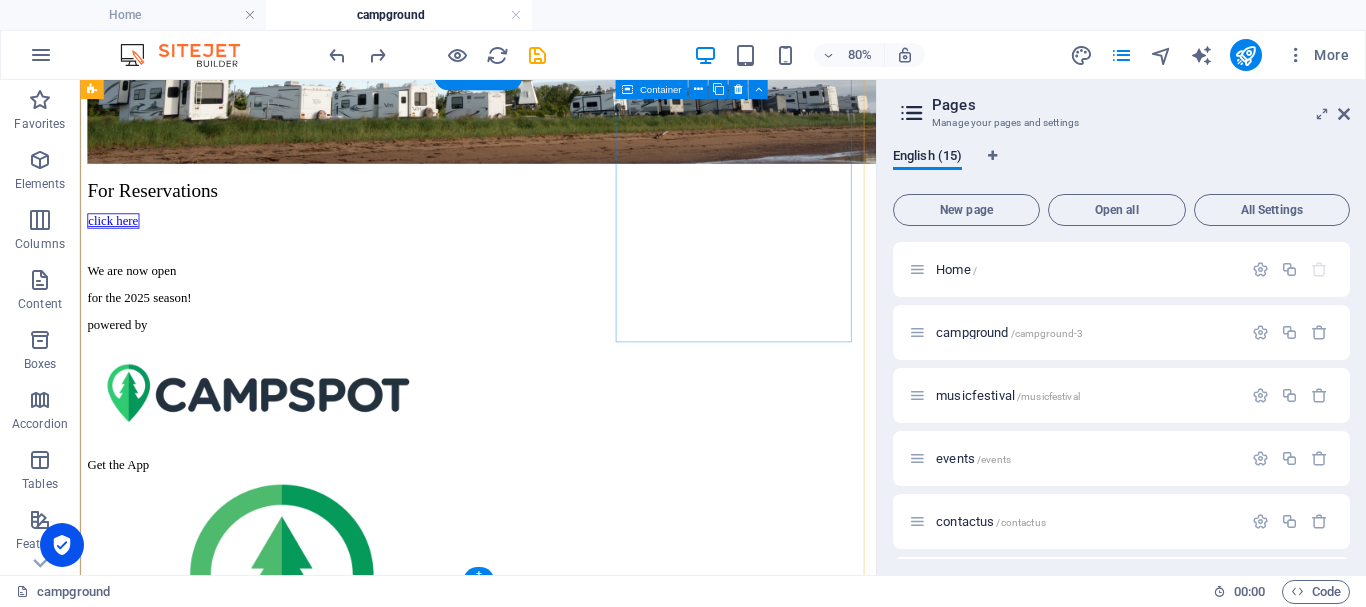 scroll, scrollTop: 423, scrollLeft: 0, axis: vertical 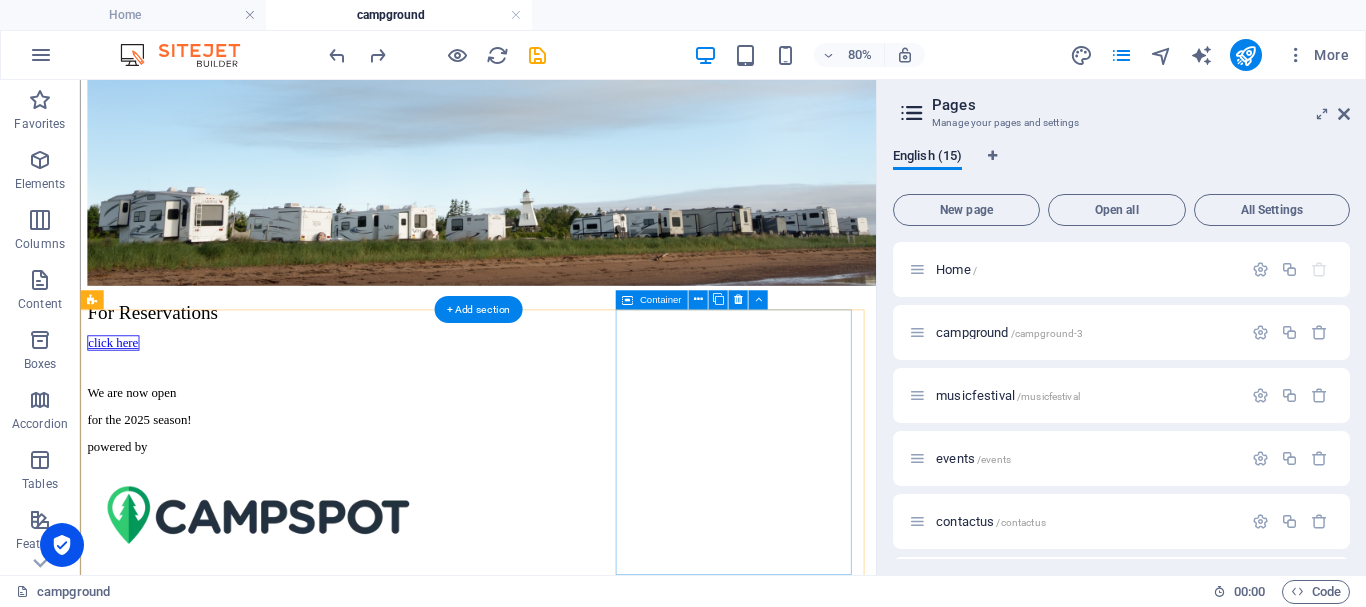 click on "Campground Map Below" at bounding box center (577, 1096) 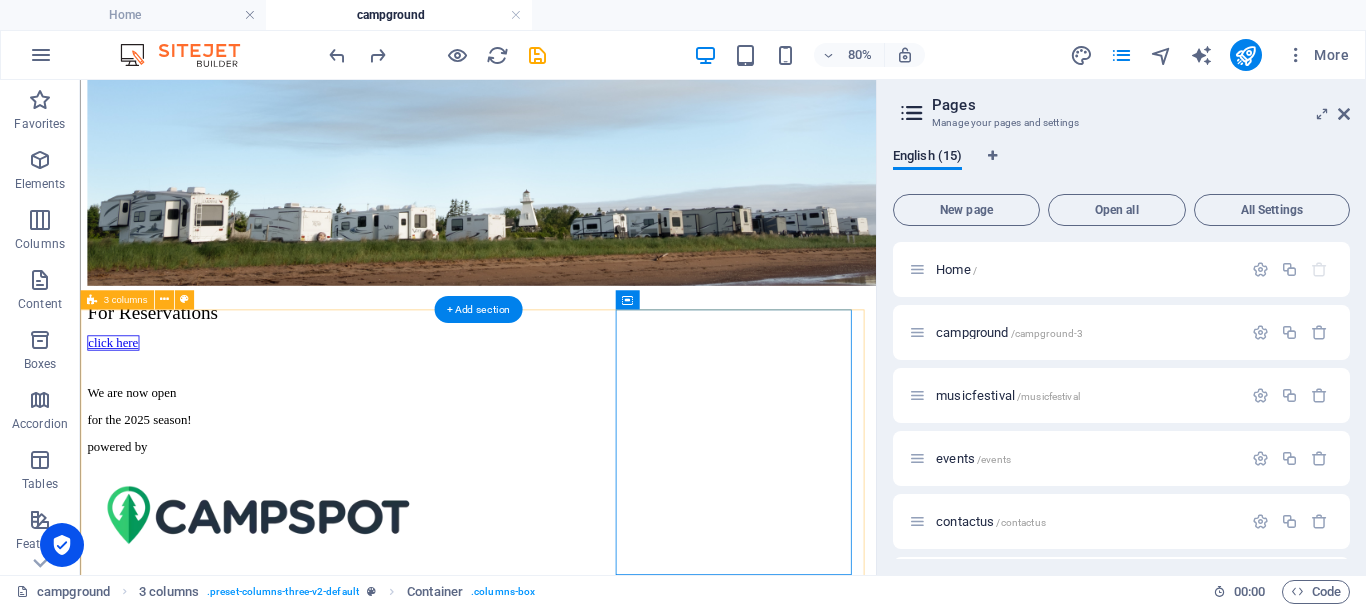 scroll, scrollTop: 523, scrollLeft: 0, axis: vertical 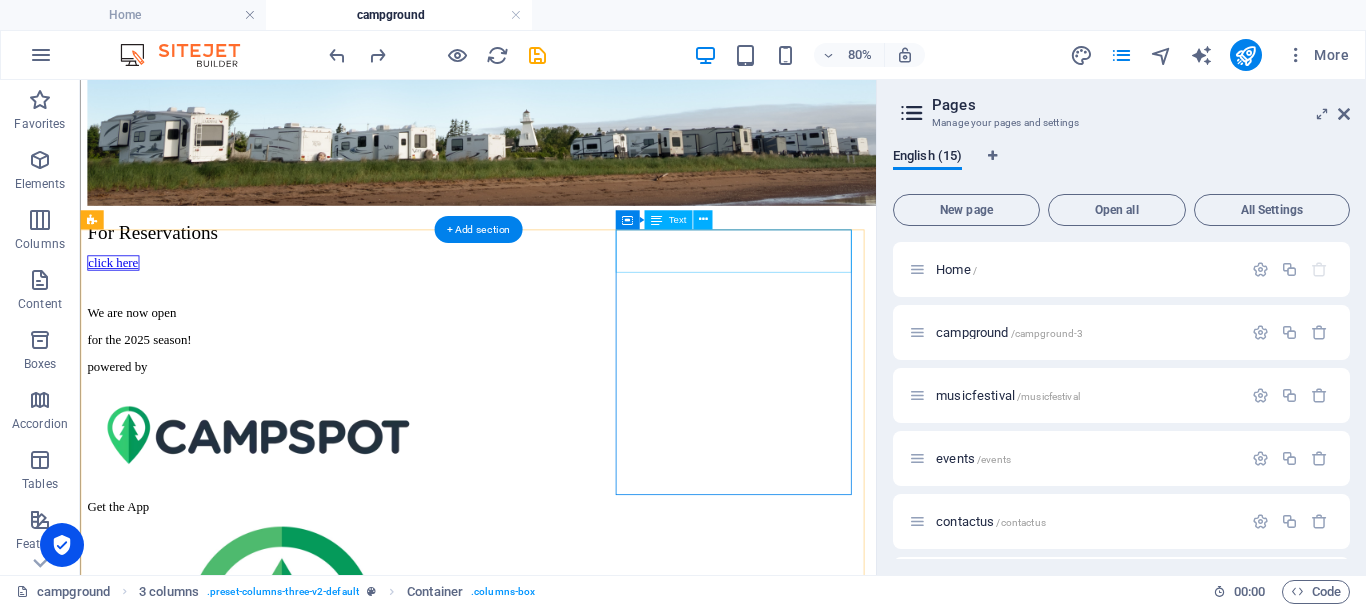 click on "Campground Map Below" at bounding box center [577, 996] 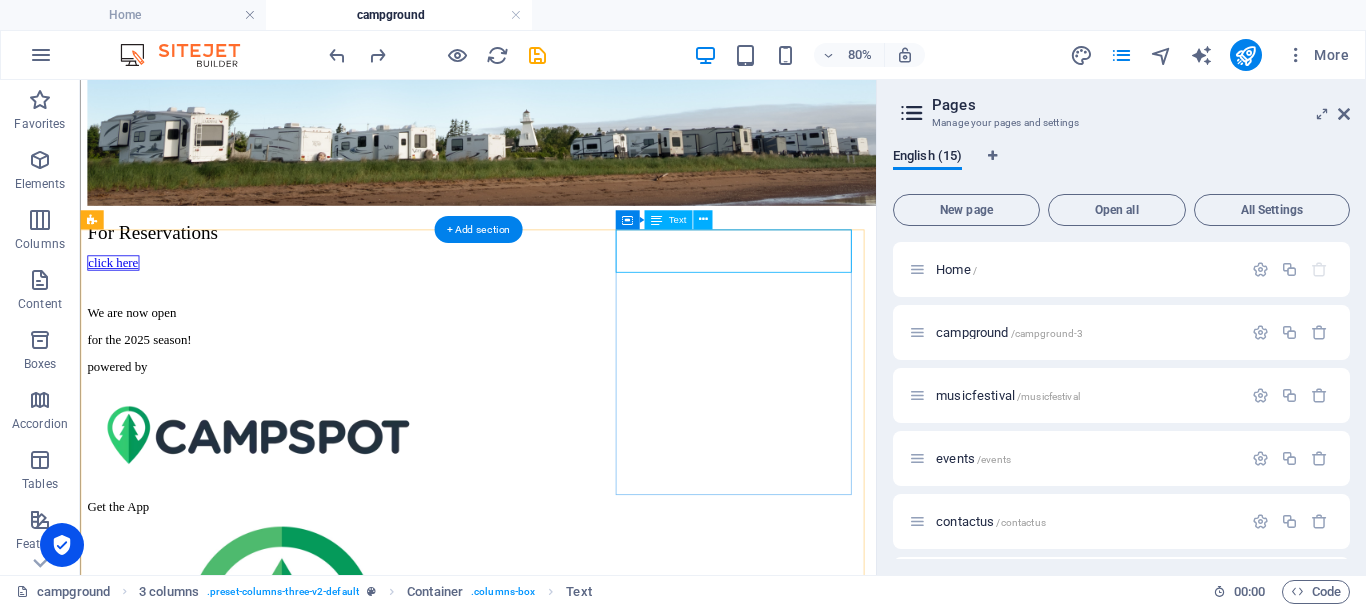 click on "Campground Map Below" at bounding box center [577, 996] 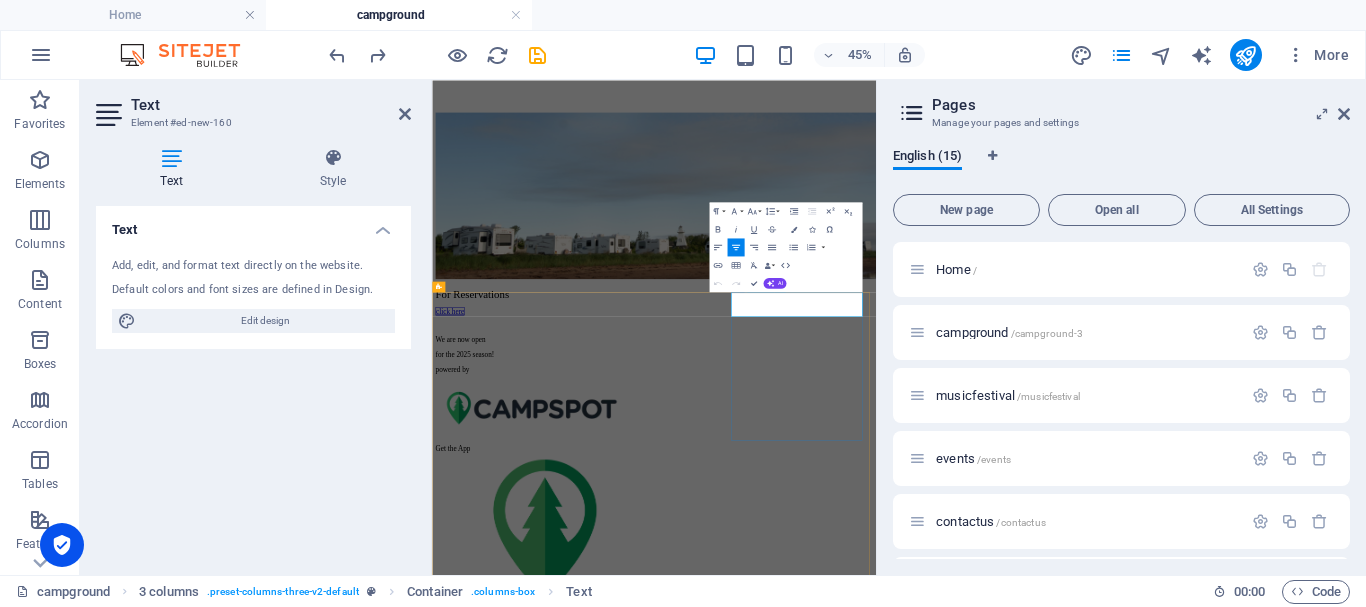 click on "Campground Map Below" at bounding box center [925, 1280] 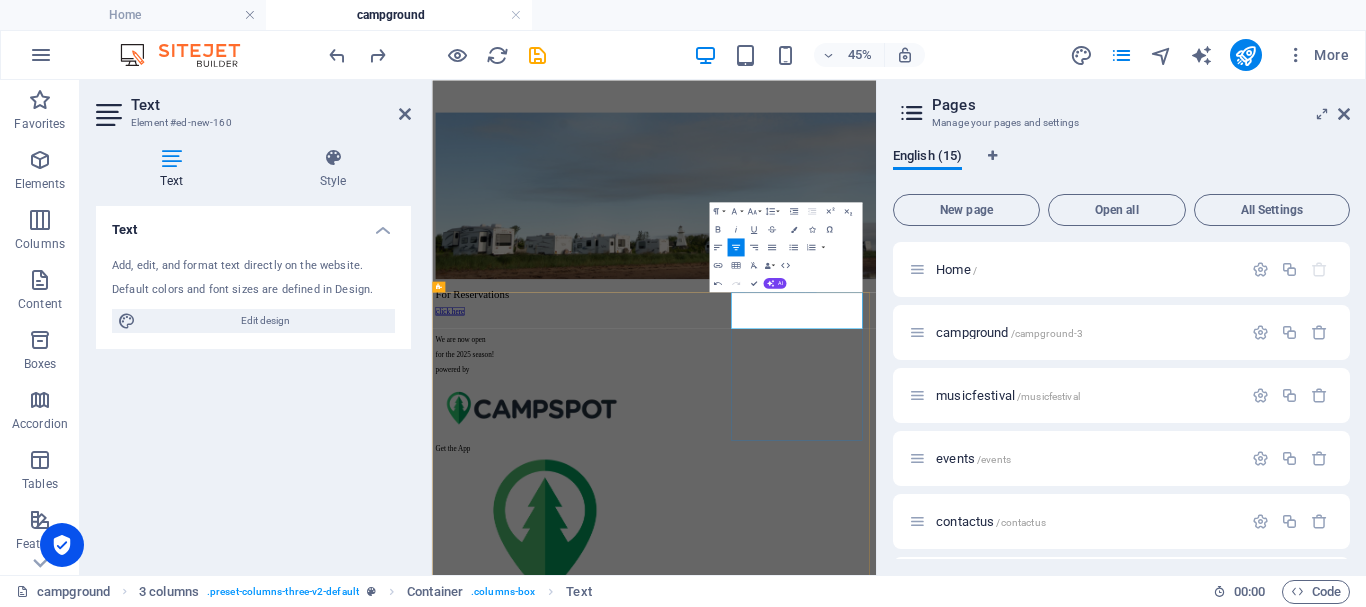 type 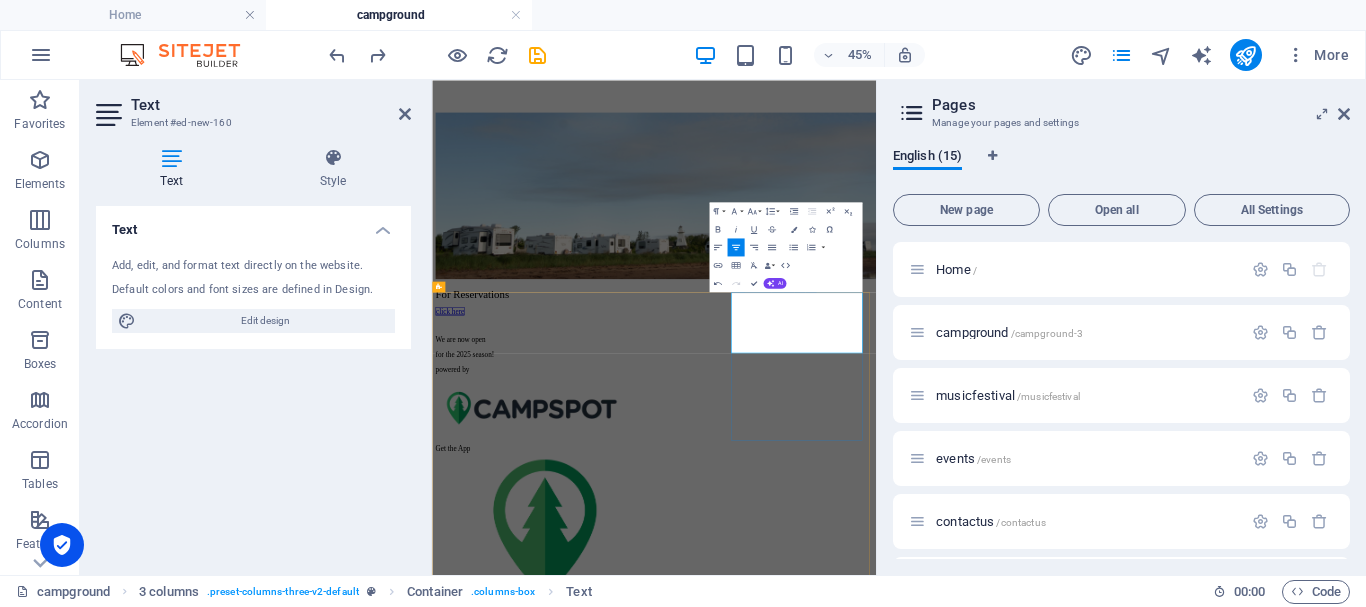 click on "Campground Map Below || || \/" at bounding box center [925, 1331] 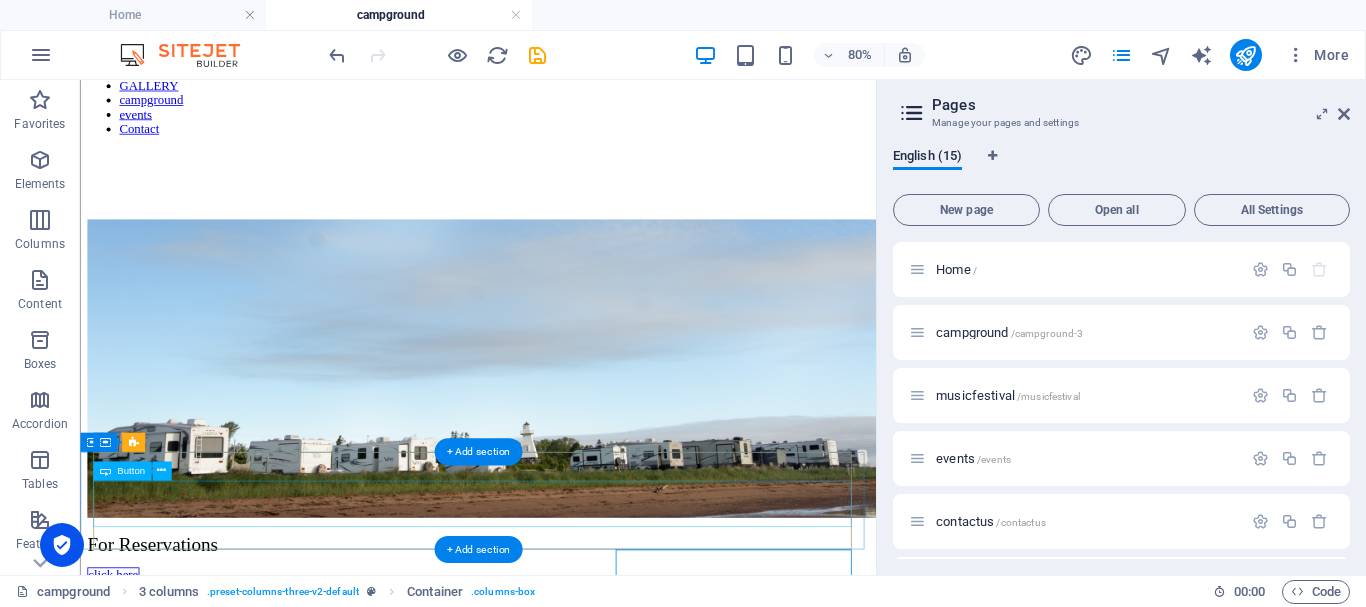 scroll, scrollTop: 123, scrollLeft: 0, axis: vertical 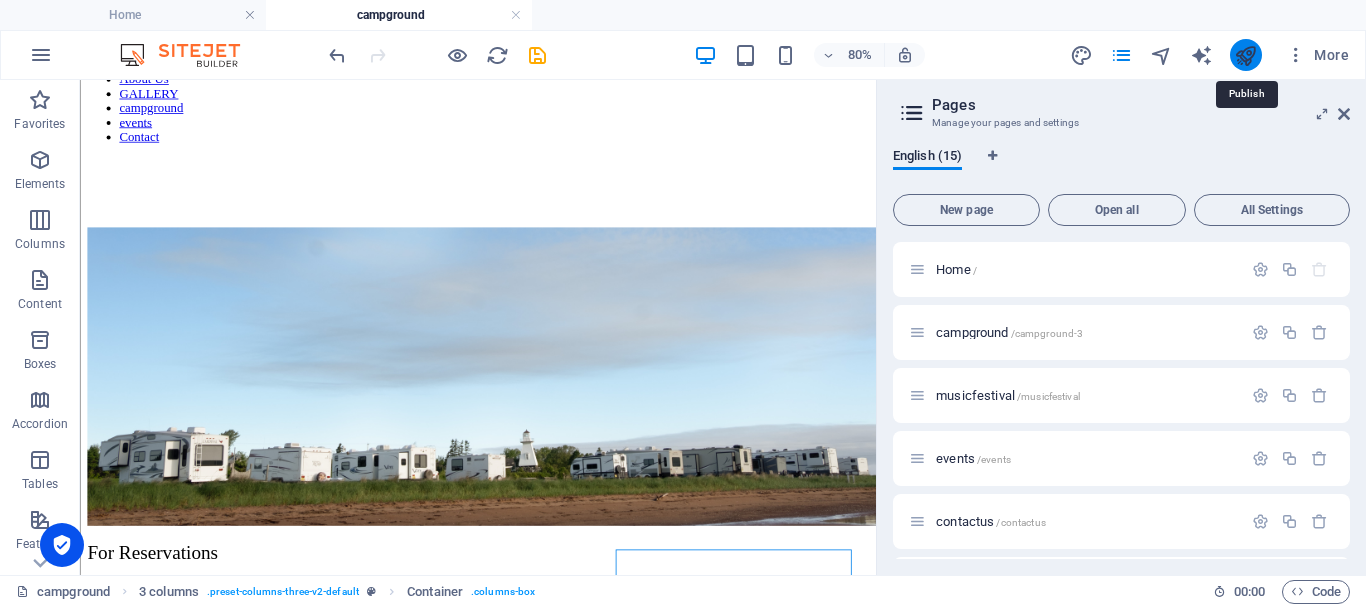 click at bounding box center (1245, 55) 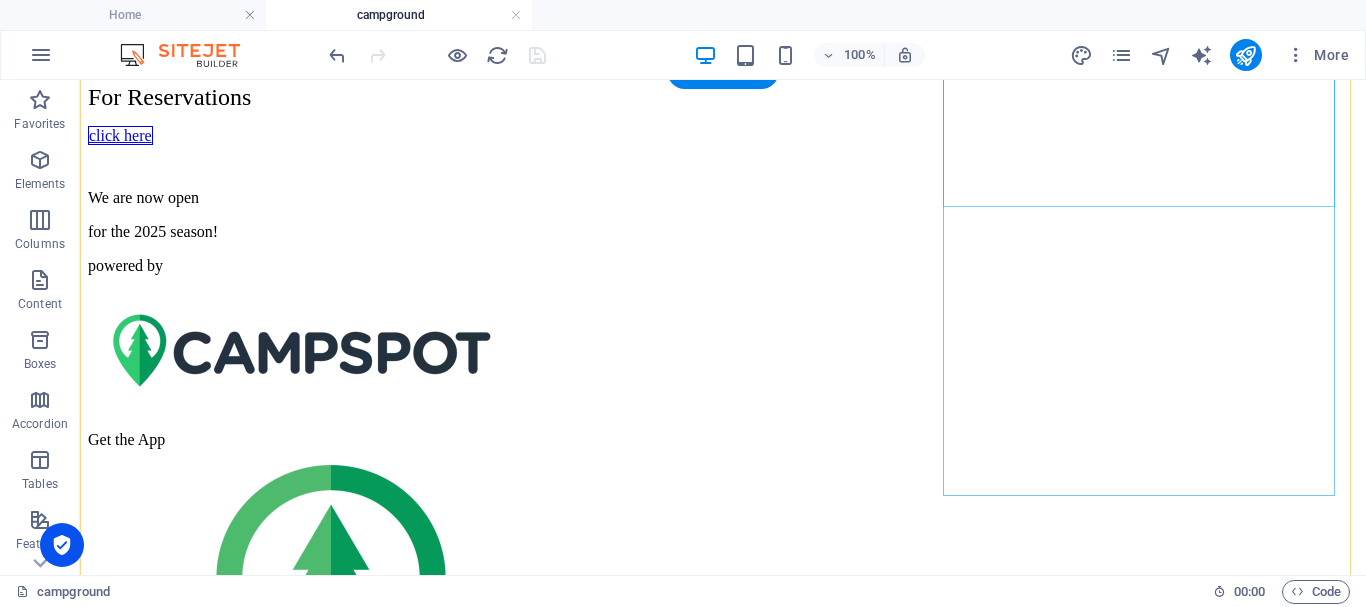 scroll, scrollTop: 923, scrollLeft: 0, axis: vertical 